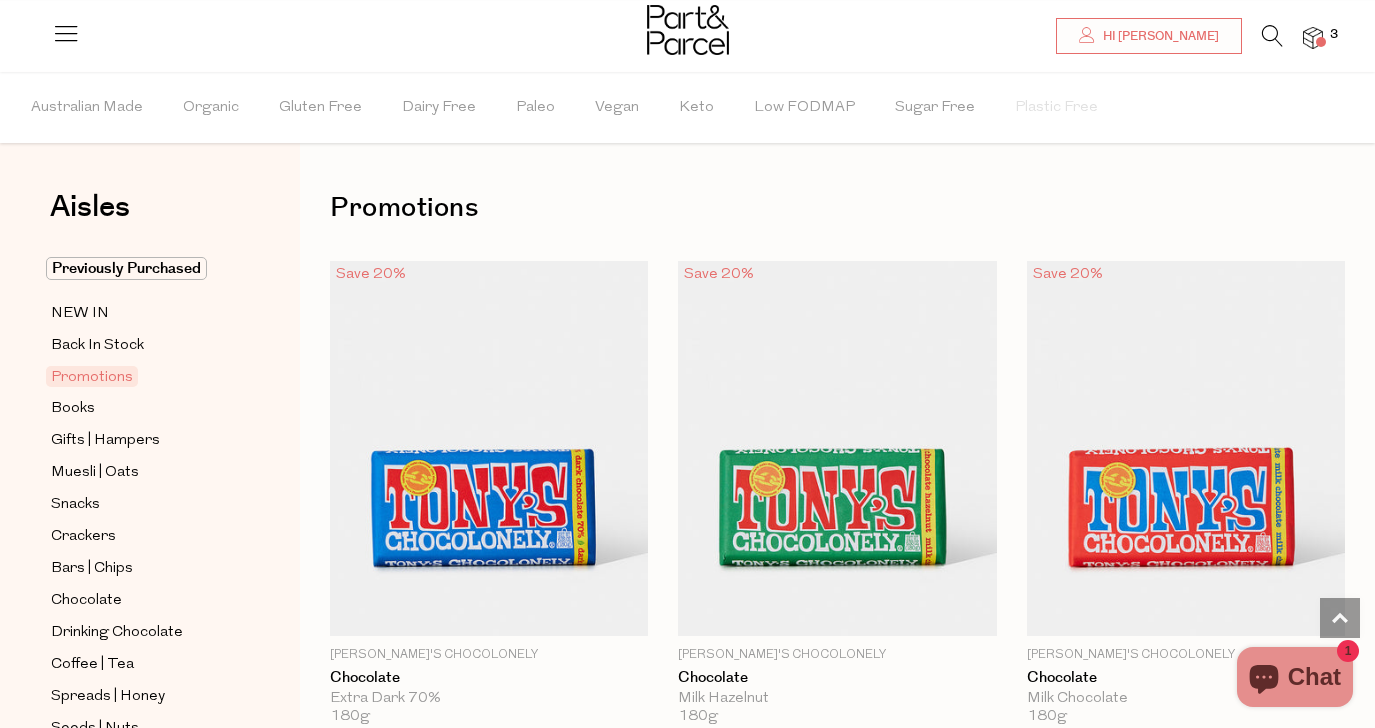 scroll, scrollTop: 1224, scrollLeft: 0, axis: vertical 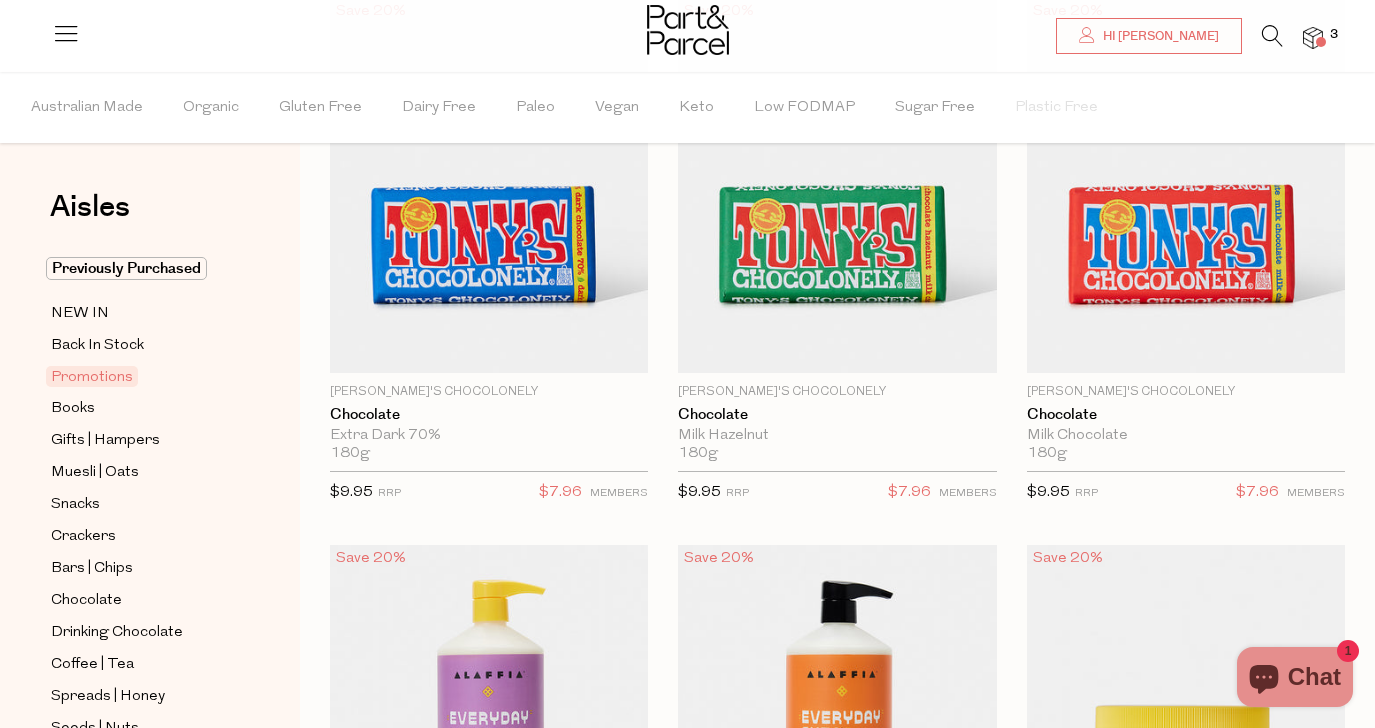 click at bounding box center (1321, 42) 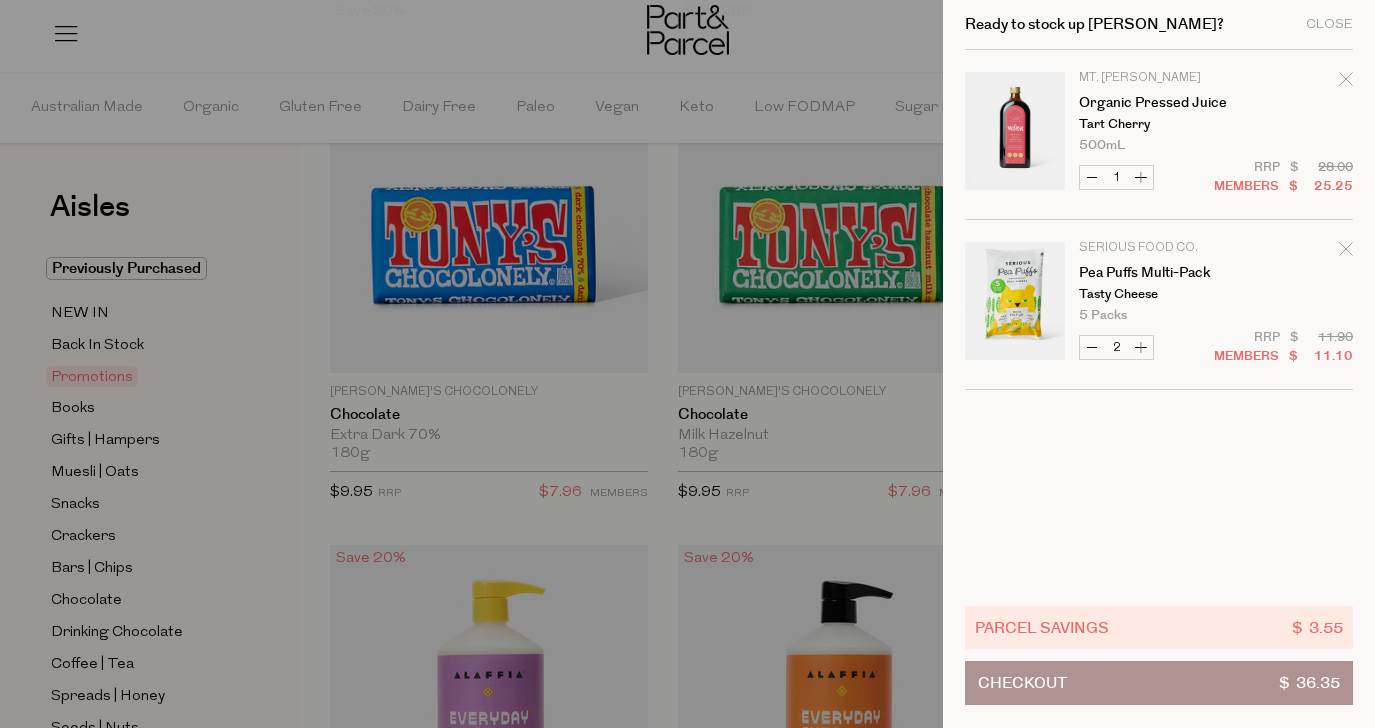 click at bounding box center (687, 364) 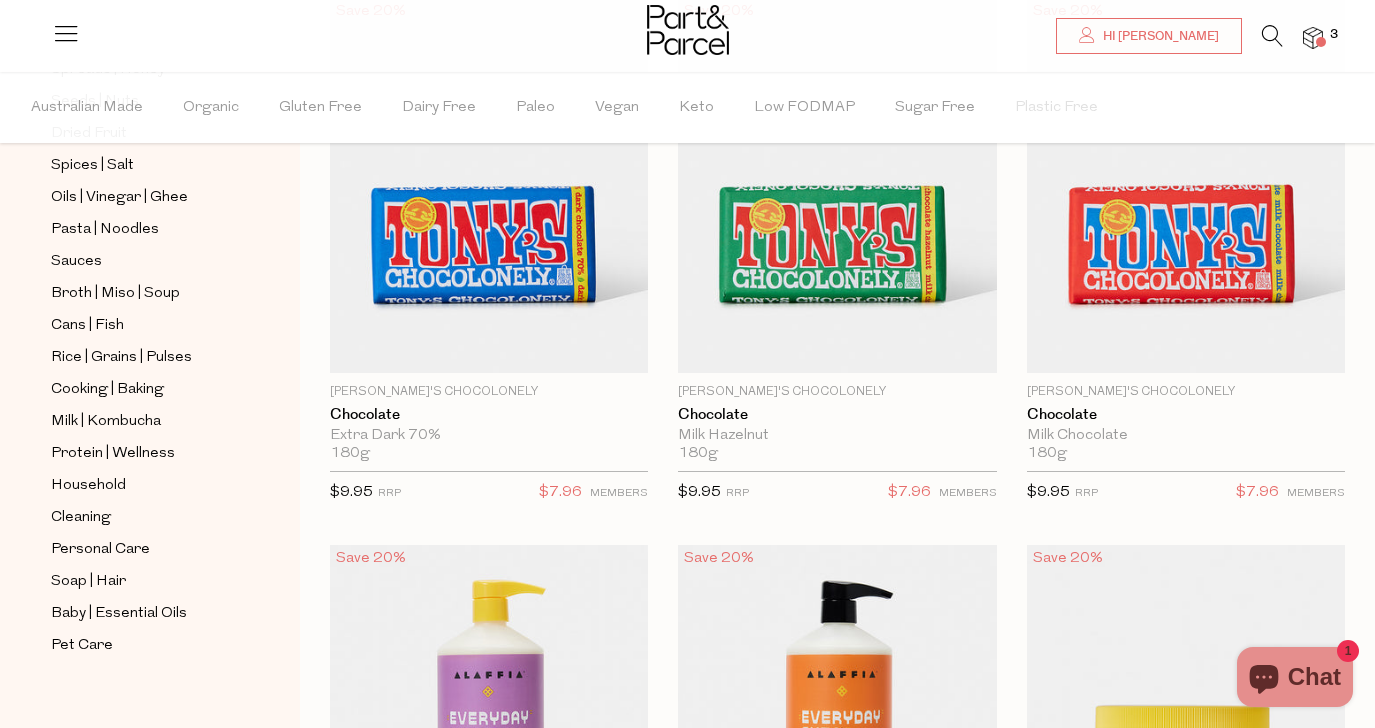scroll, scrollTop: 640, scrollLeft: 0, axis: vertical 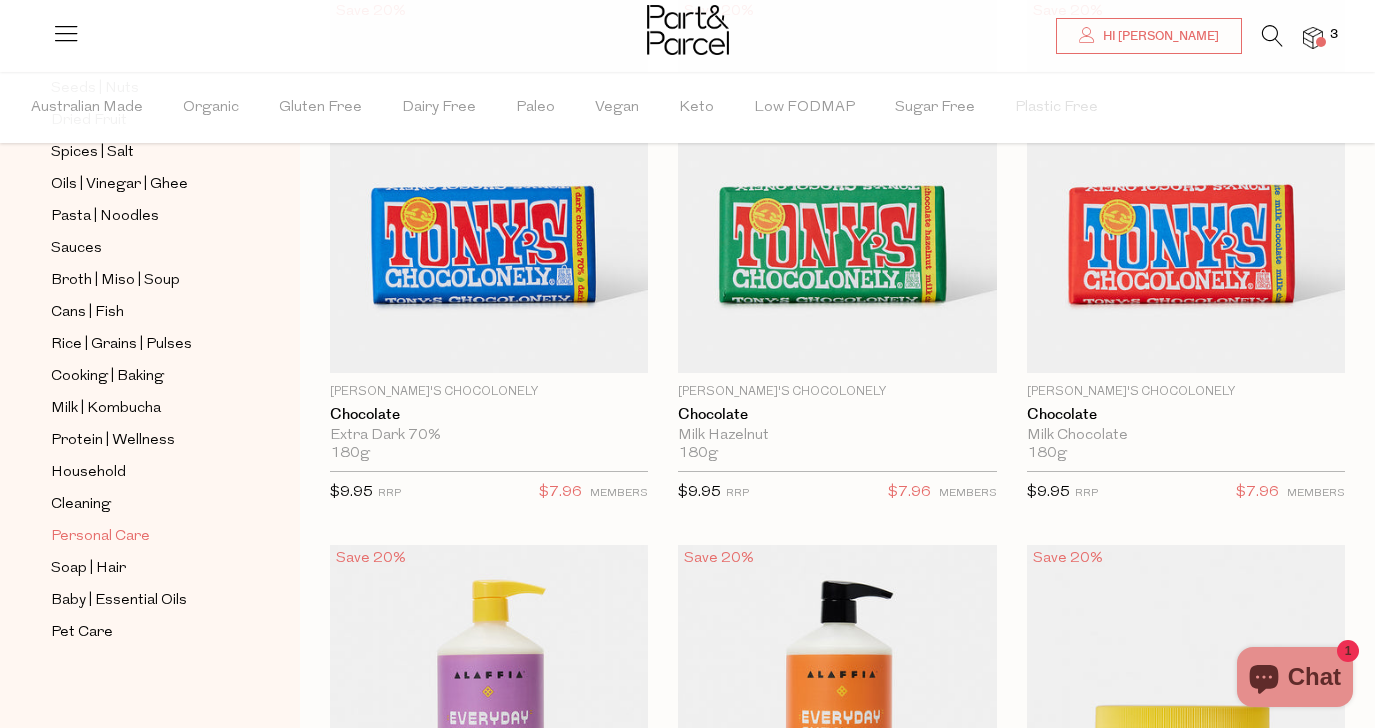 click on "Personal Care" at bounding box center (100, 537) 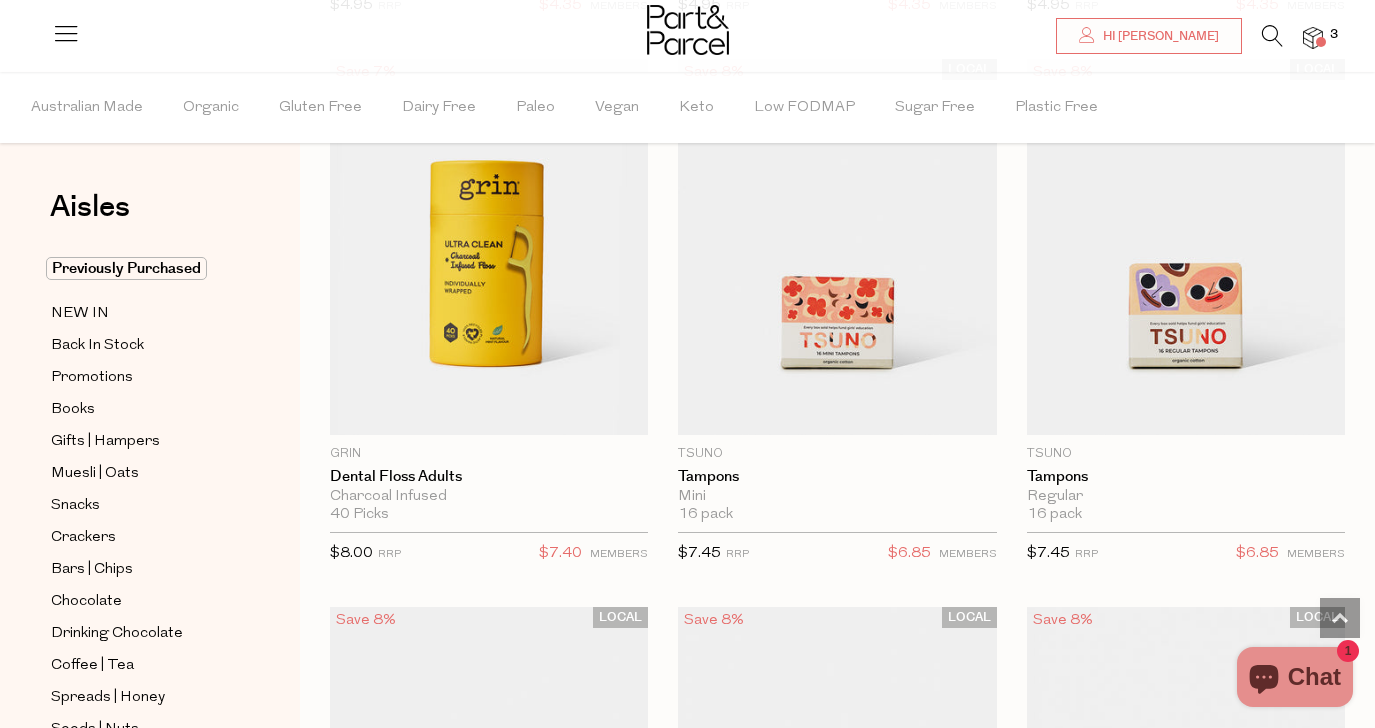 scroll, scrollTop: 5121, scrollLeft: 0, axis: vertical 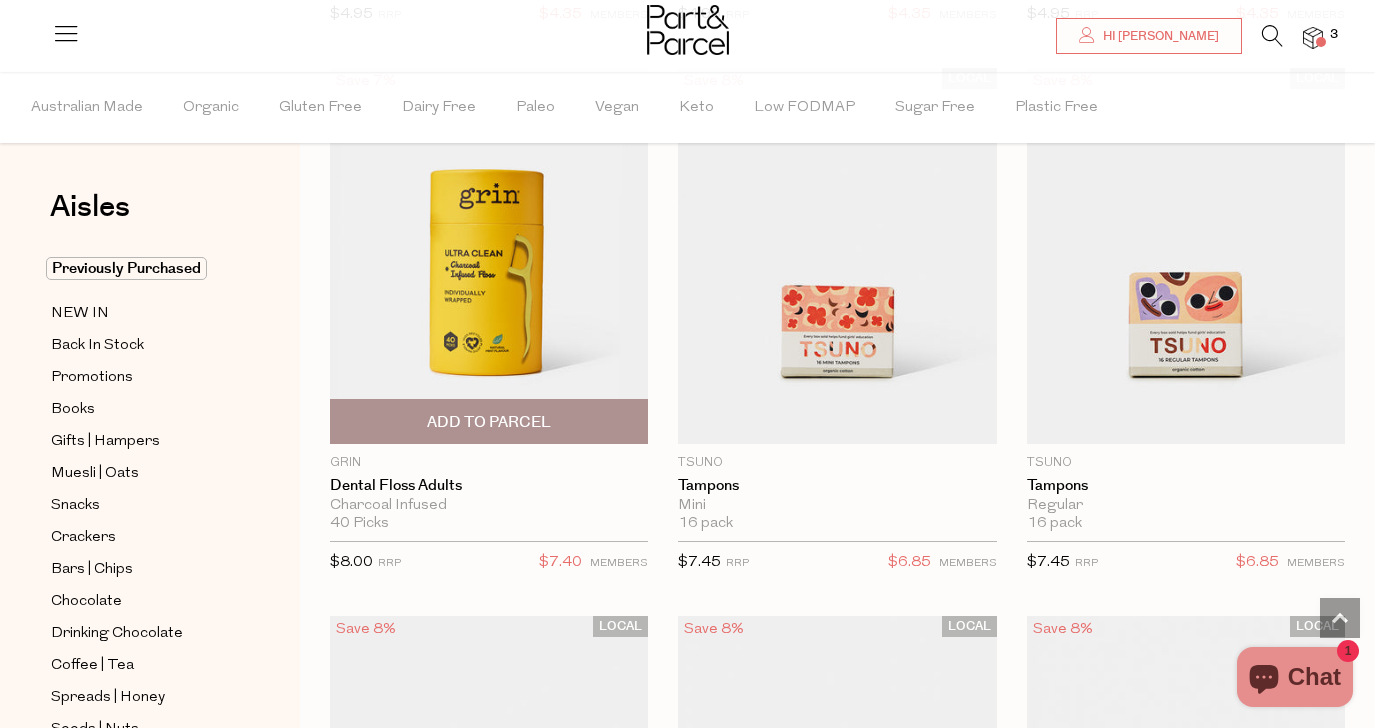 click on "Add To Parcel" at bounding box center (489, 422) 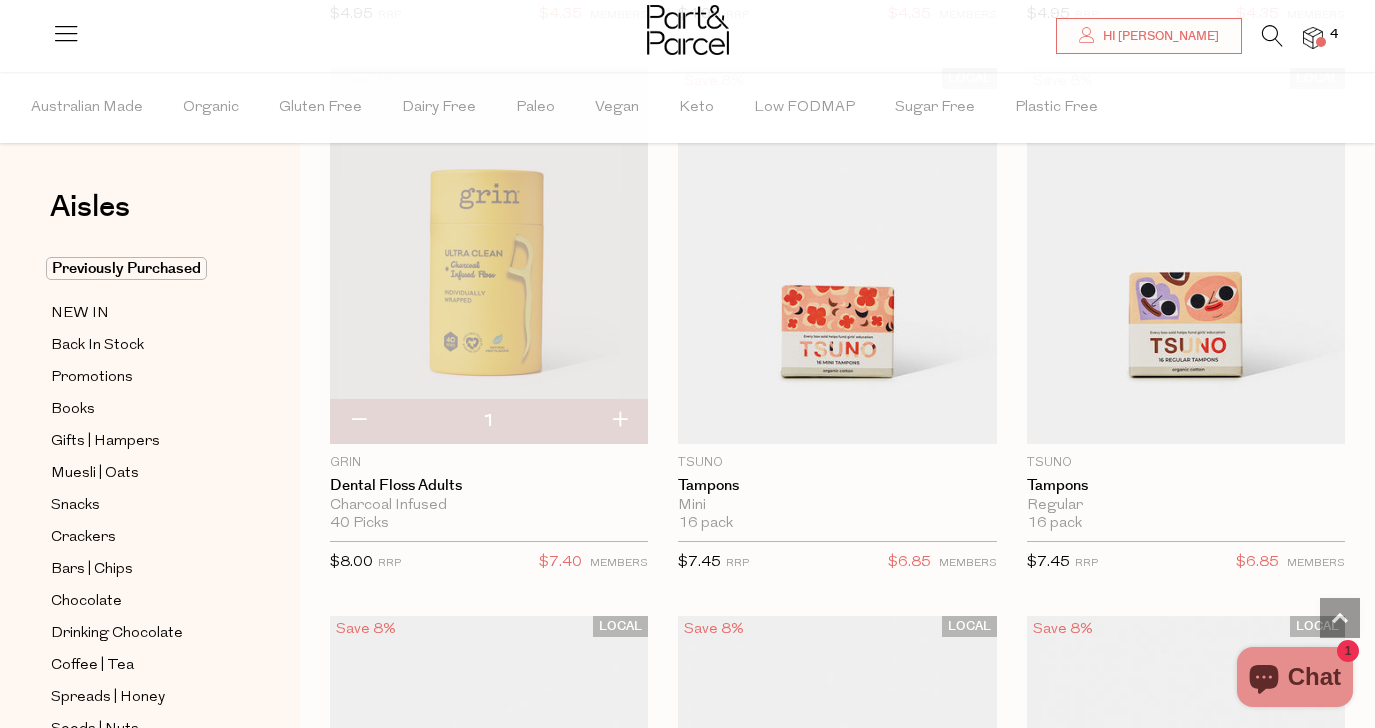 click at bounding box center (358, 421) 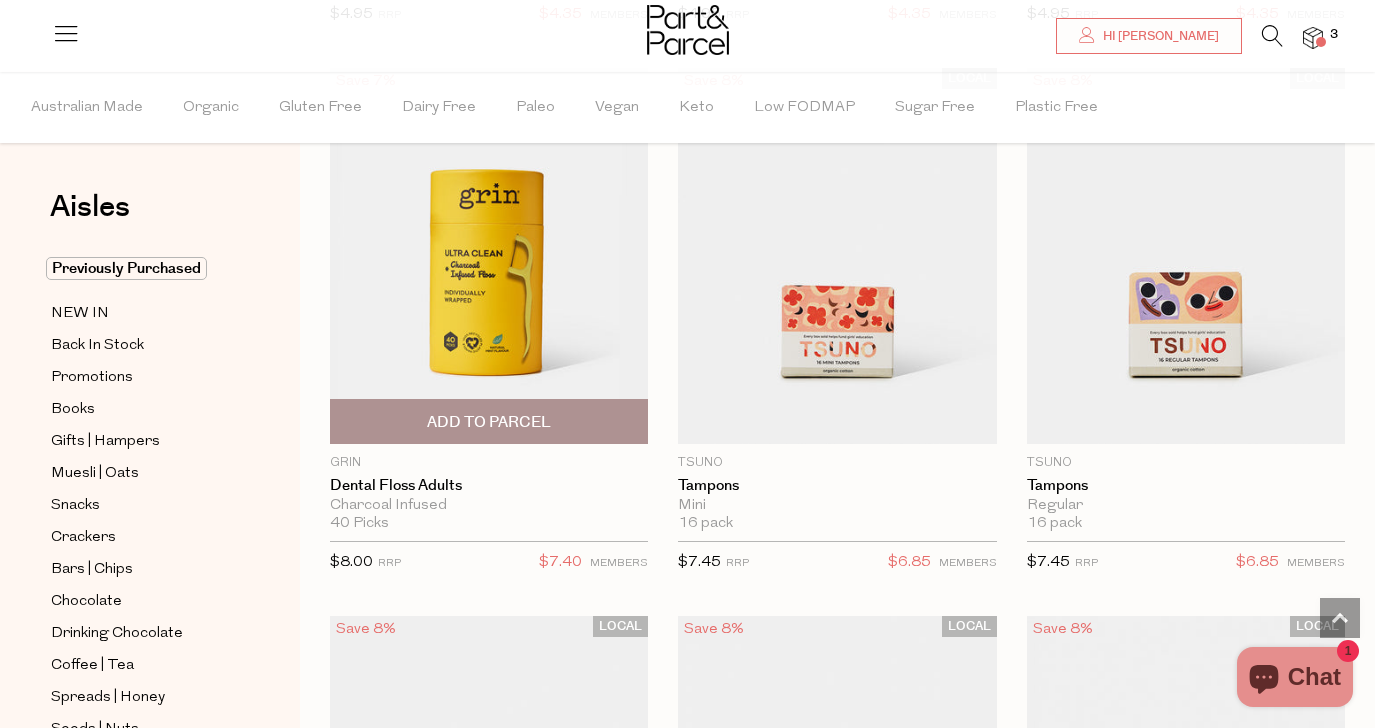 click on "Add to Parcel" at bounding box center [489, 422] 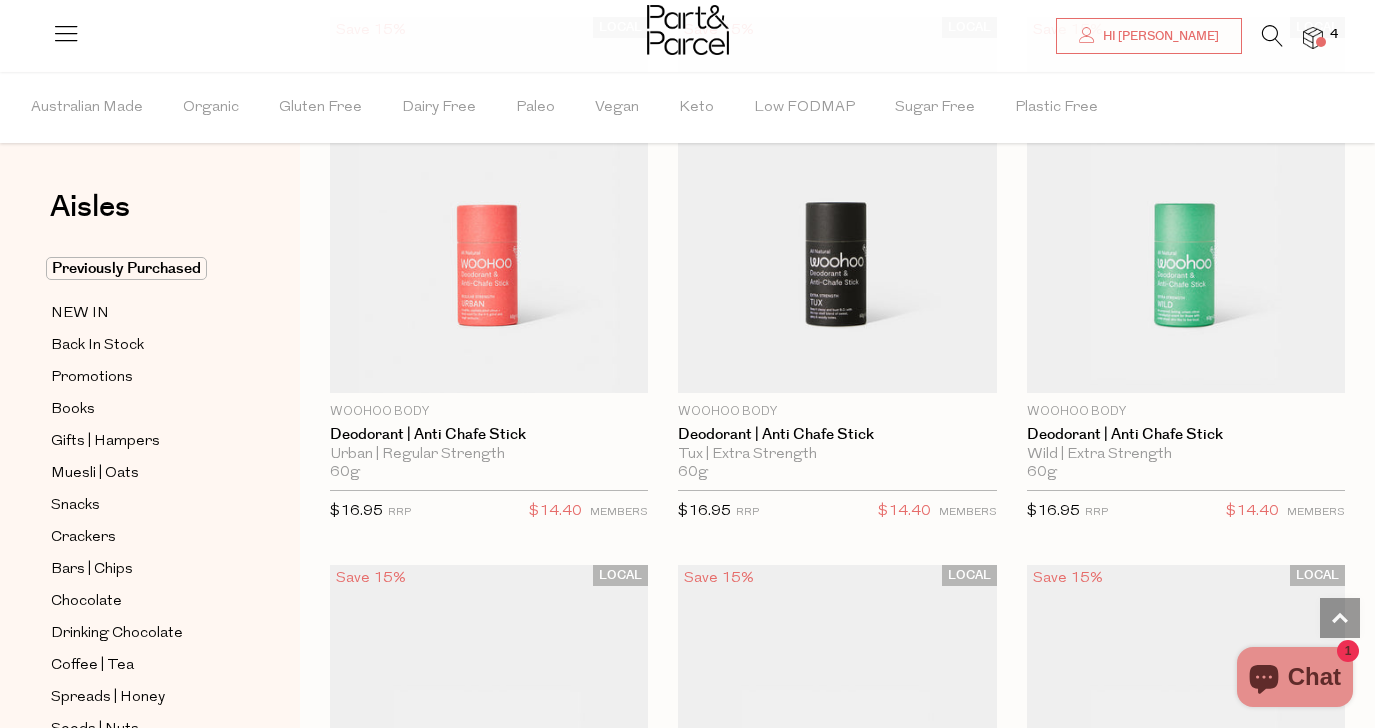 scroll, scrollTop: 7355, scrollLeft: 0, axis: vertical 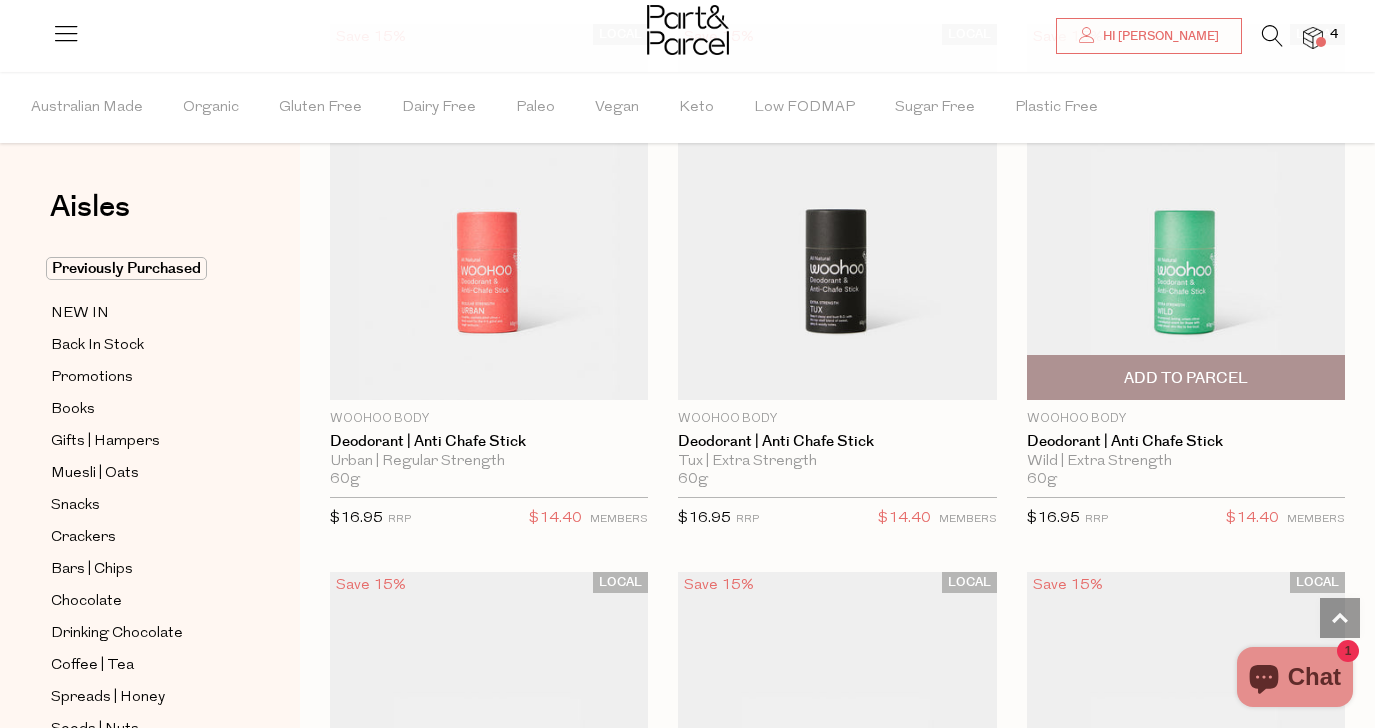 click at bounding box center [1186, 212] 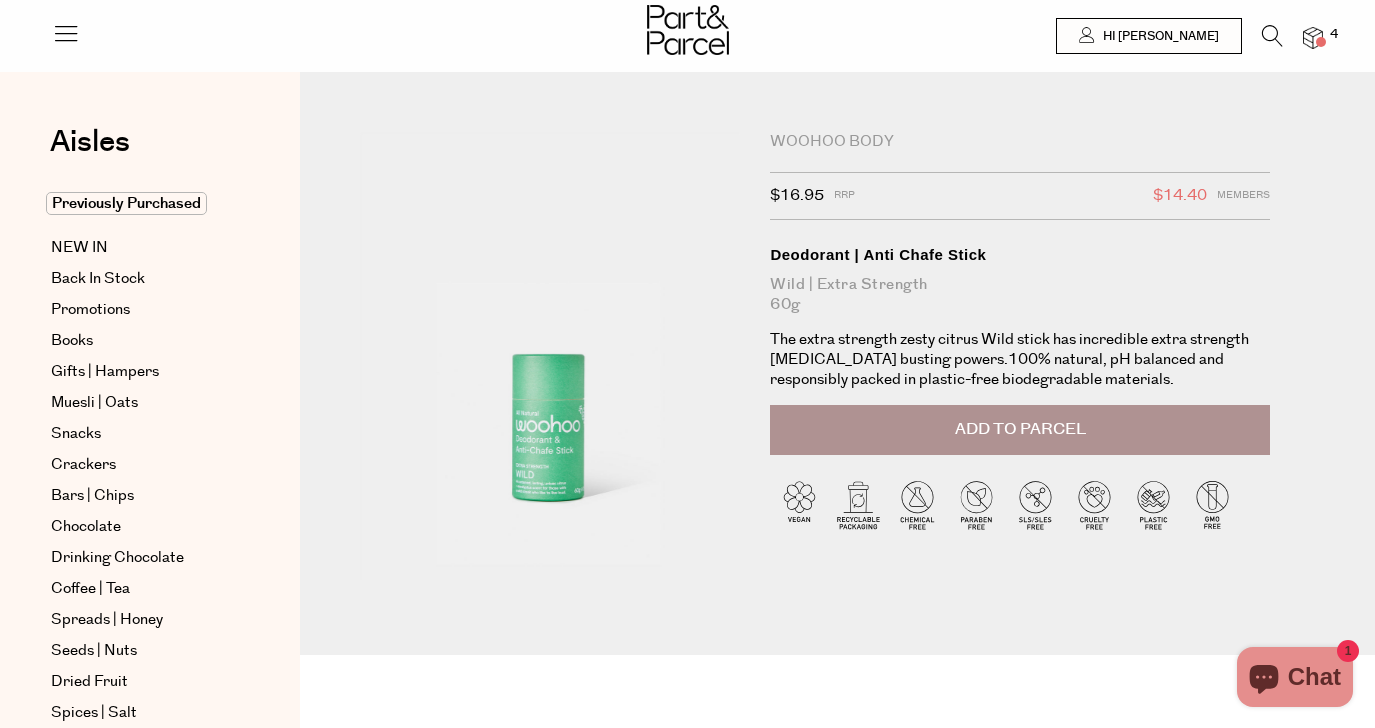 scroll, scrollTop: 0, scrollLeft: 0, axis: both 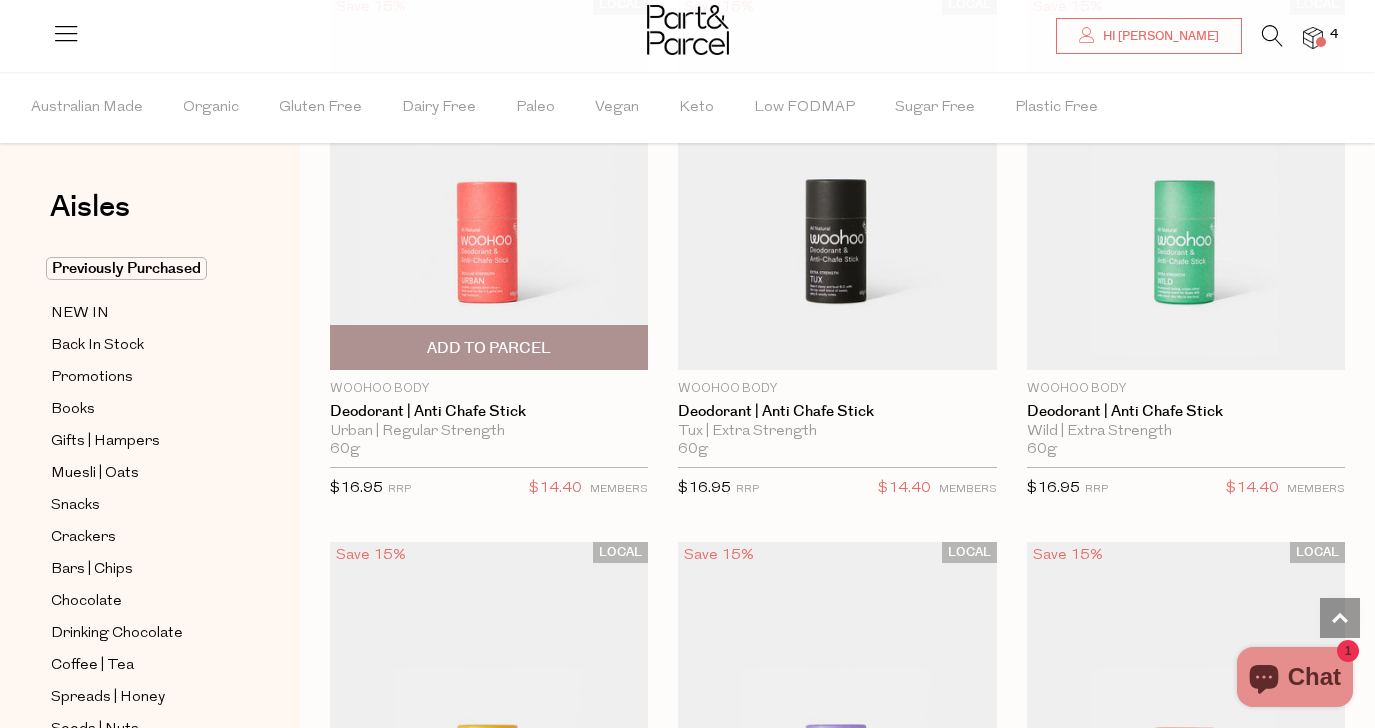 click at bounding box center (489, 182) 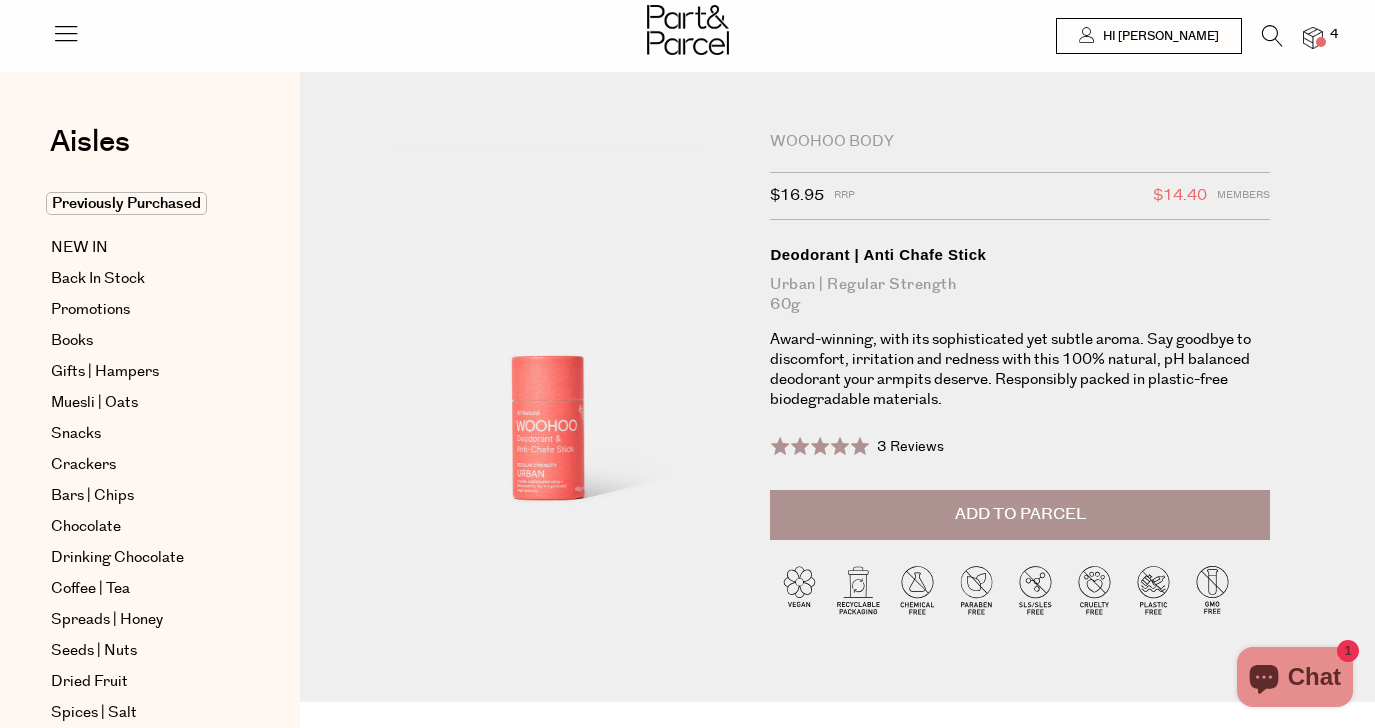 scroll, scrollTop: 0, scrollLeft: 0, axis: both 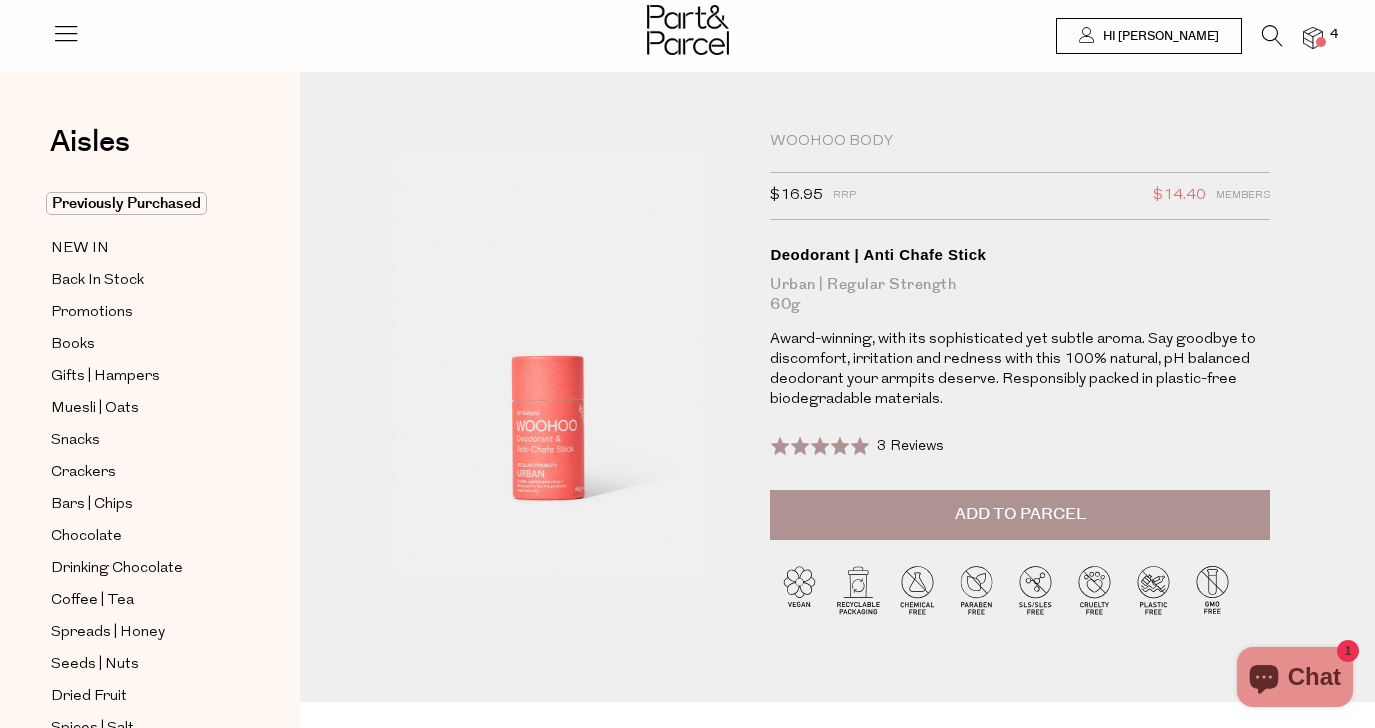 click on "3 Reviews" at bounding box center (910, 446) 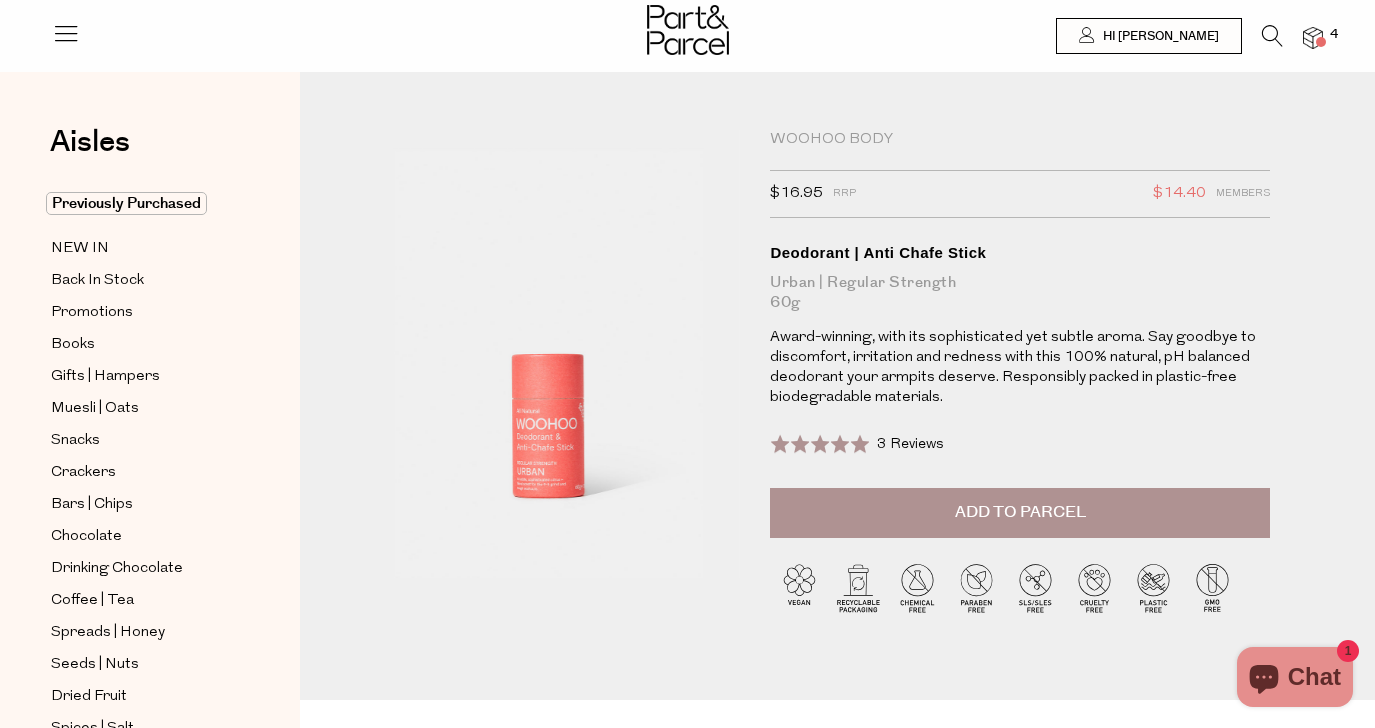 scroll, scrollTop: 0, scrollLeft: 0, axis: both 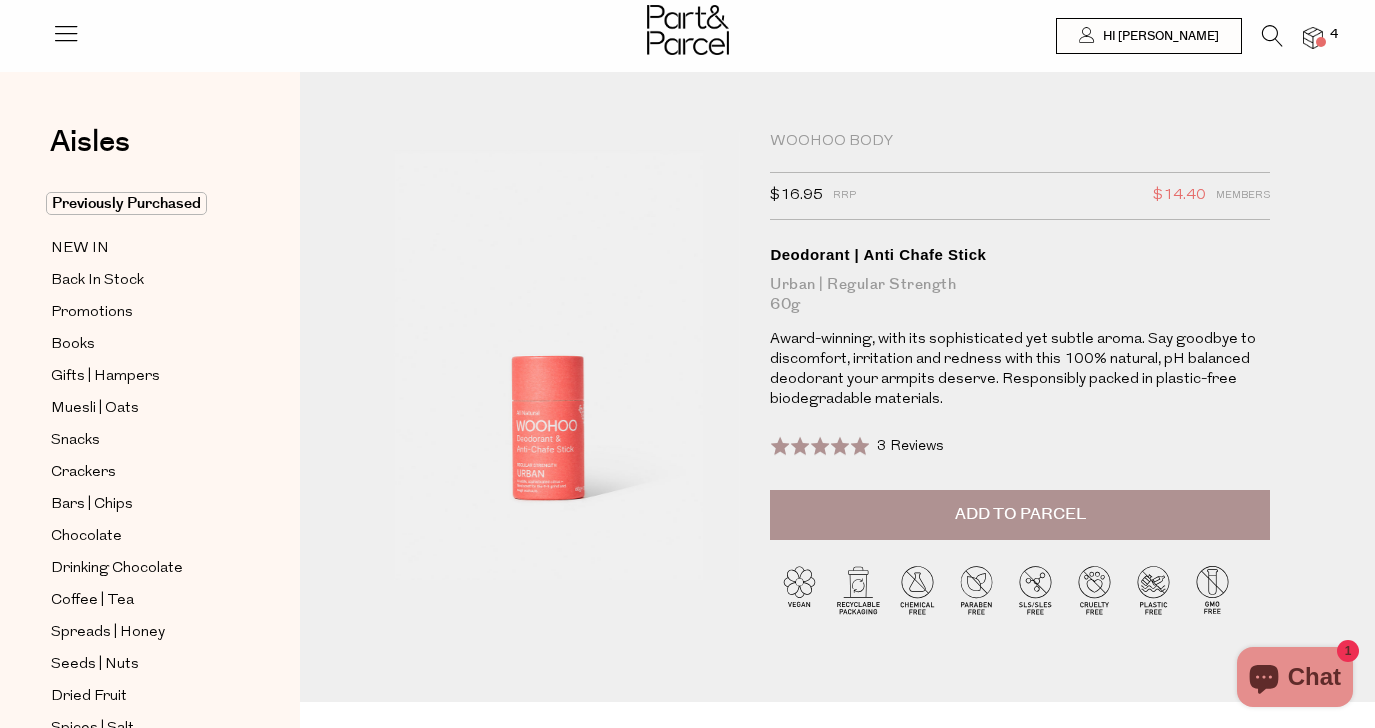 click at bounding box center (550, 356) 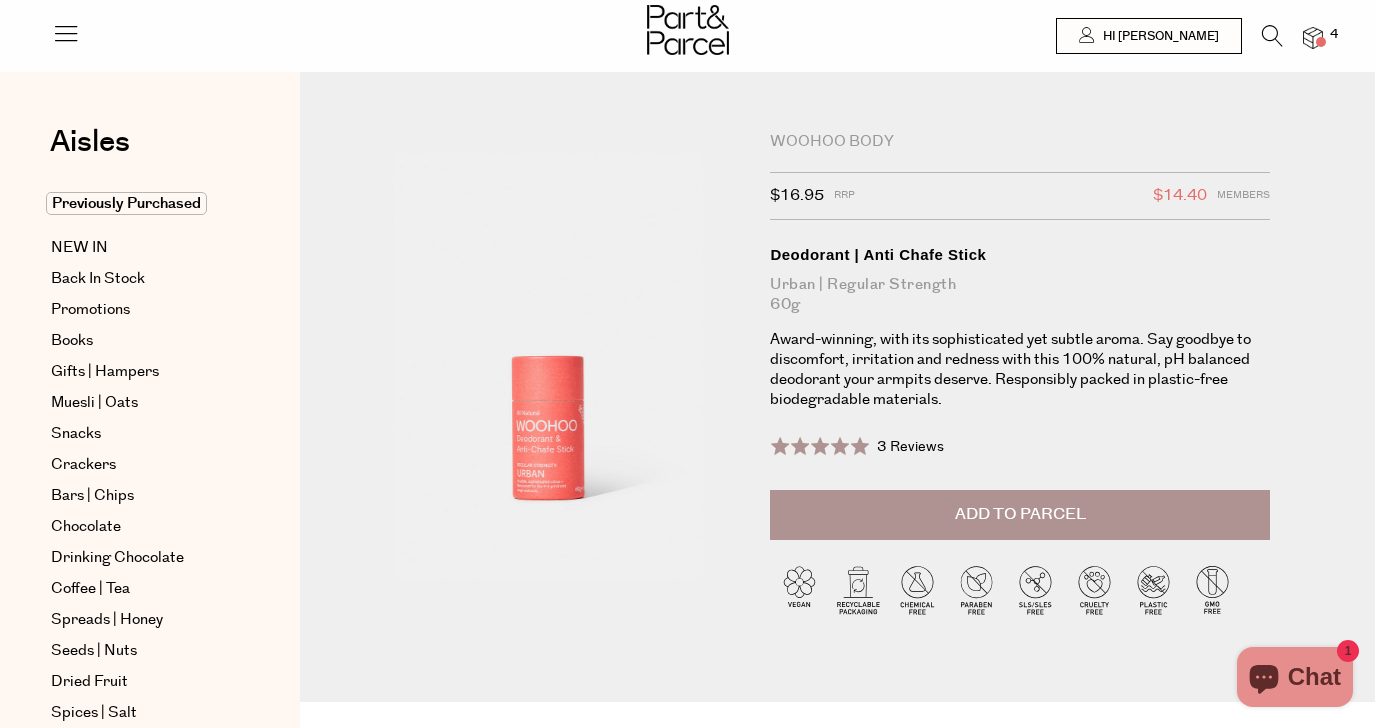 scroll, scrollTop: 0, scrollLeft: 0, axis: both 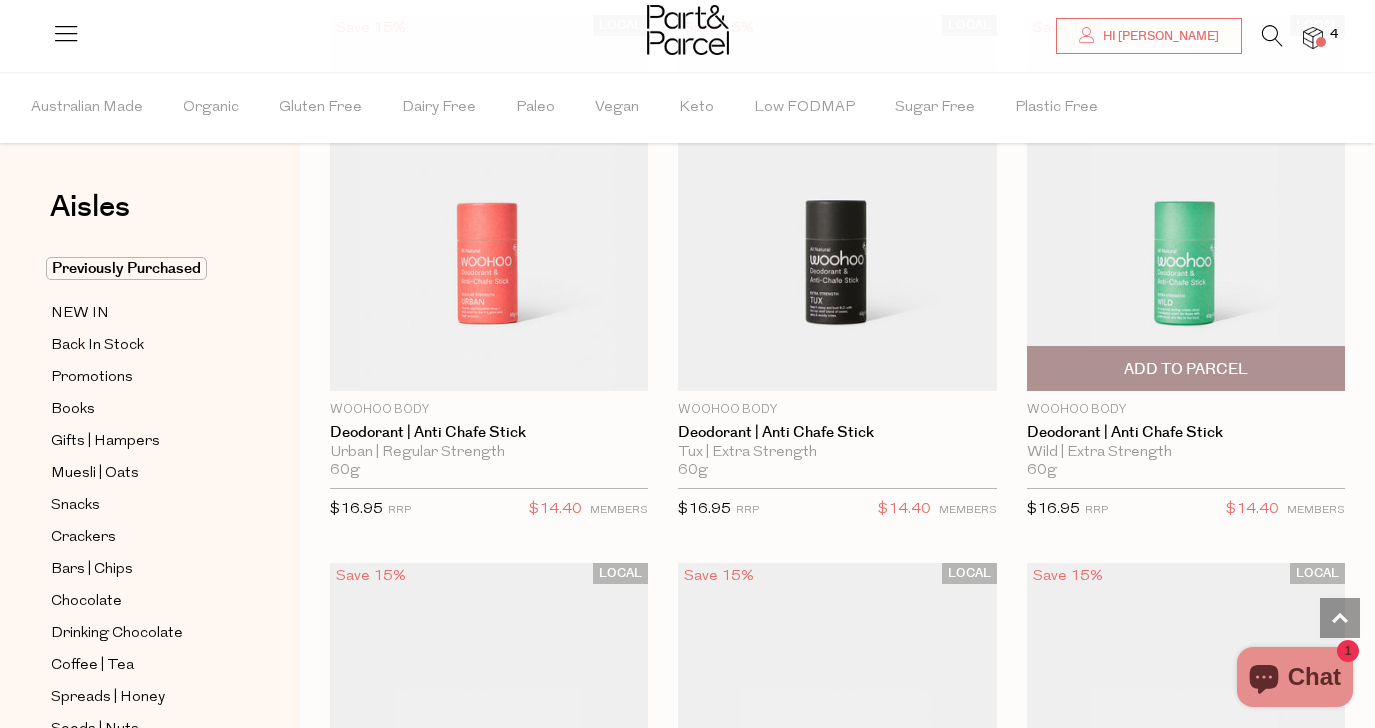 click on "Add To Parcel" at bounding box center [1186, 368] 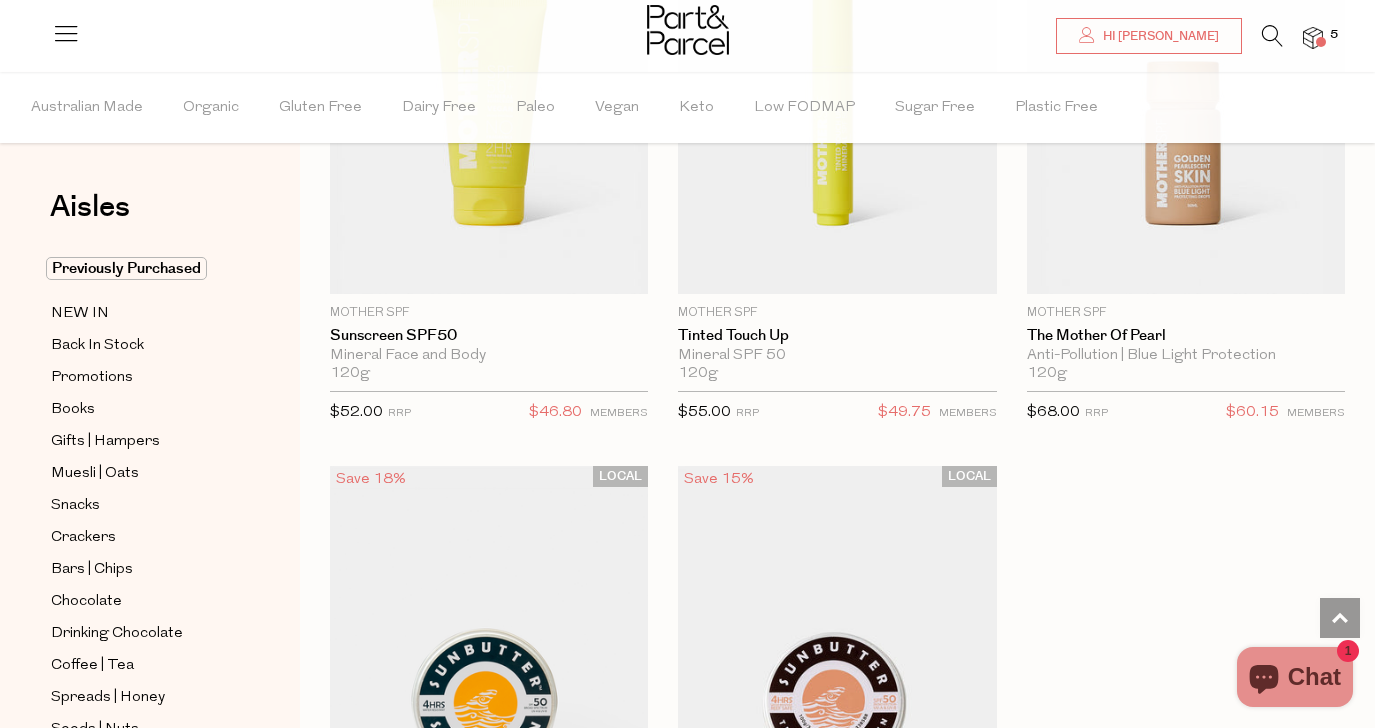 scroll, scrollTop: 8557, scrollLeft: 0, axis: vertical 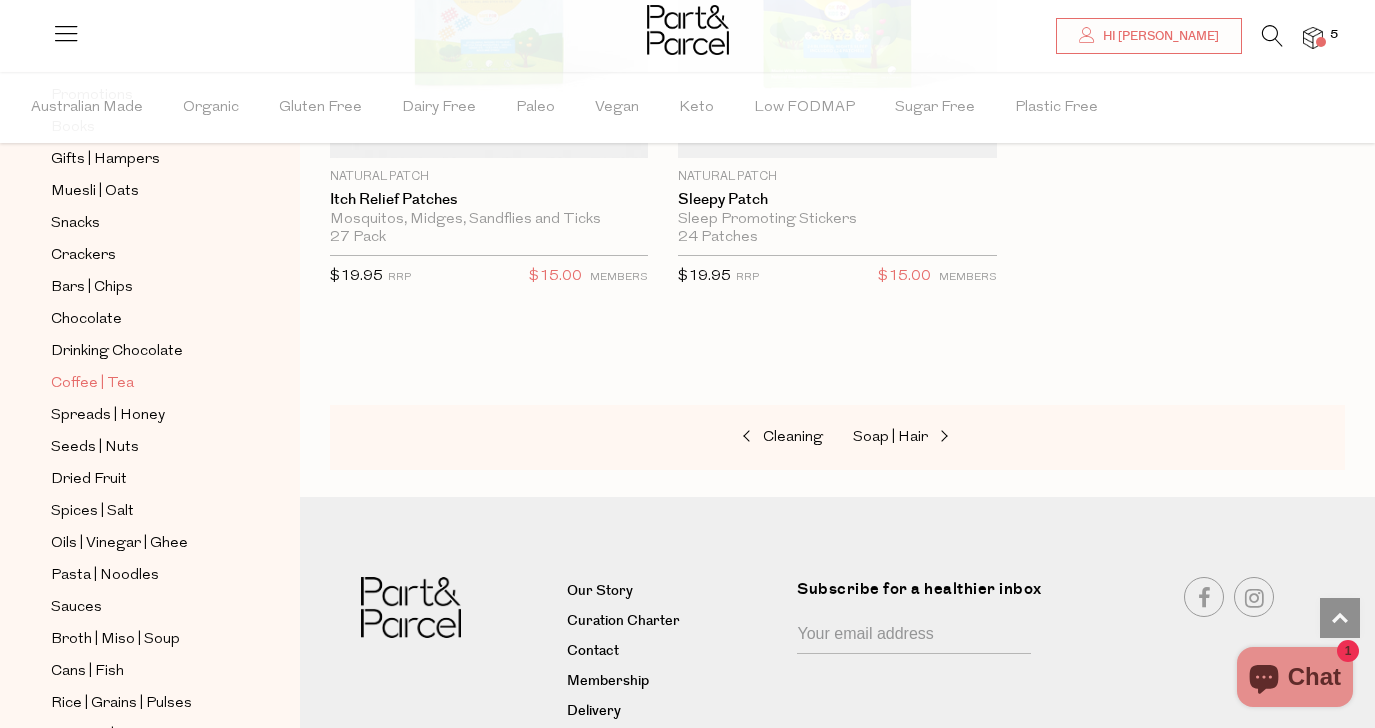 click on "Coffee | Tea" at bounding box center [92, 384] 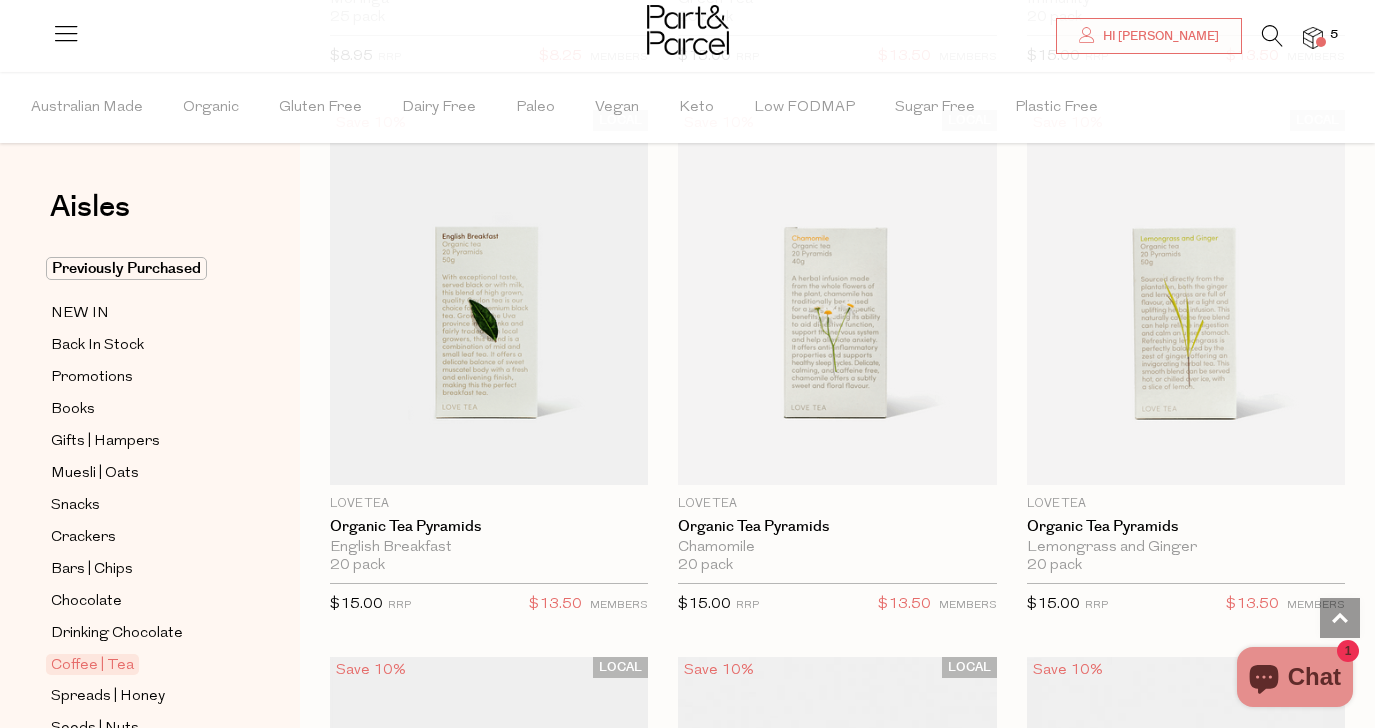 scroll, scrollTop: 2919, scrollLeft: 0, axis: vertical 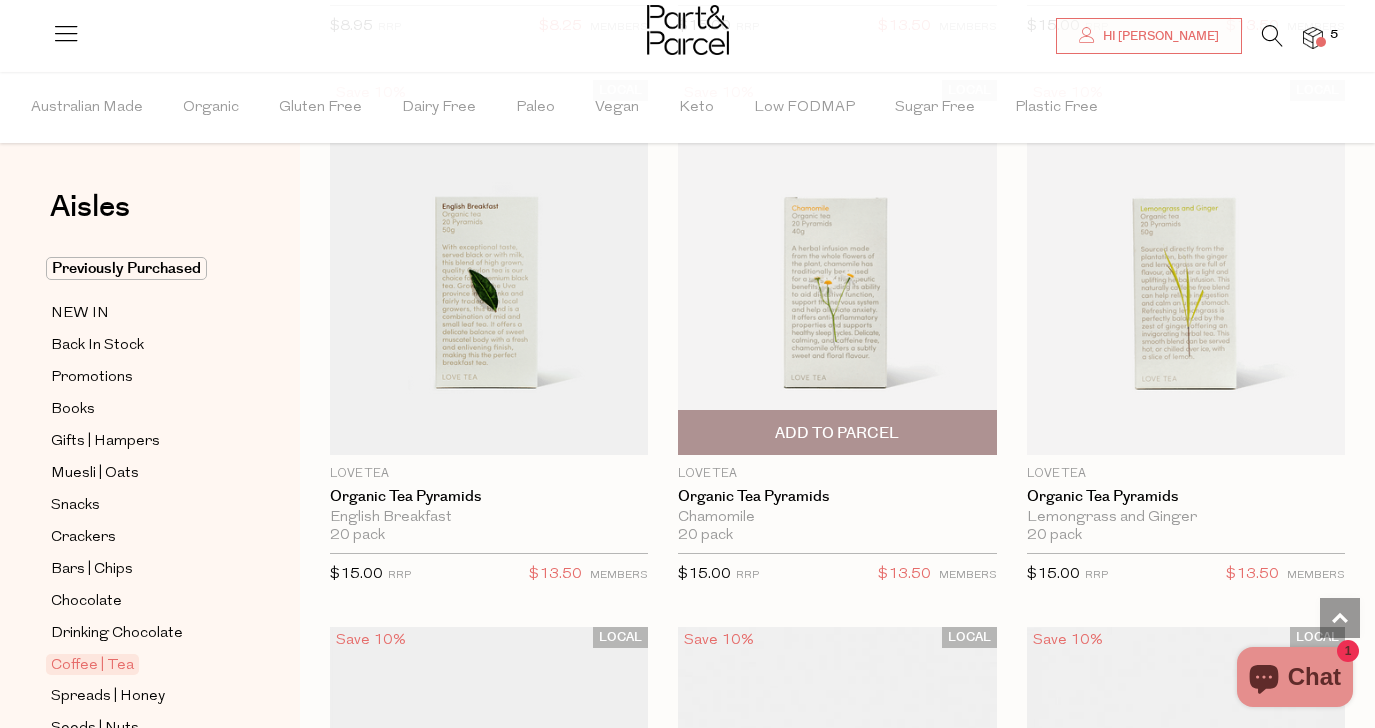 click at bounding box center [837, 268] 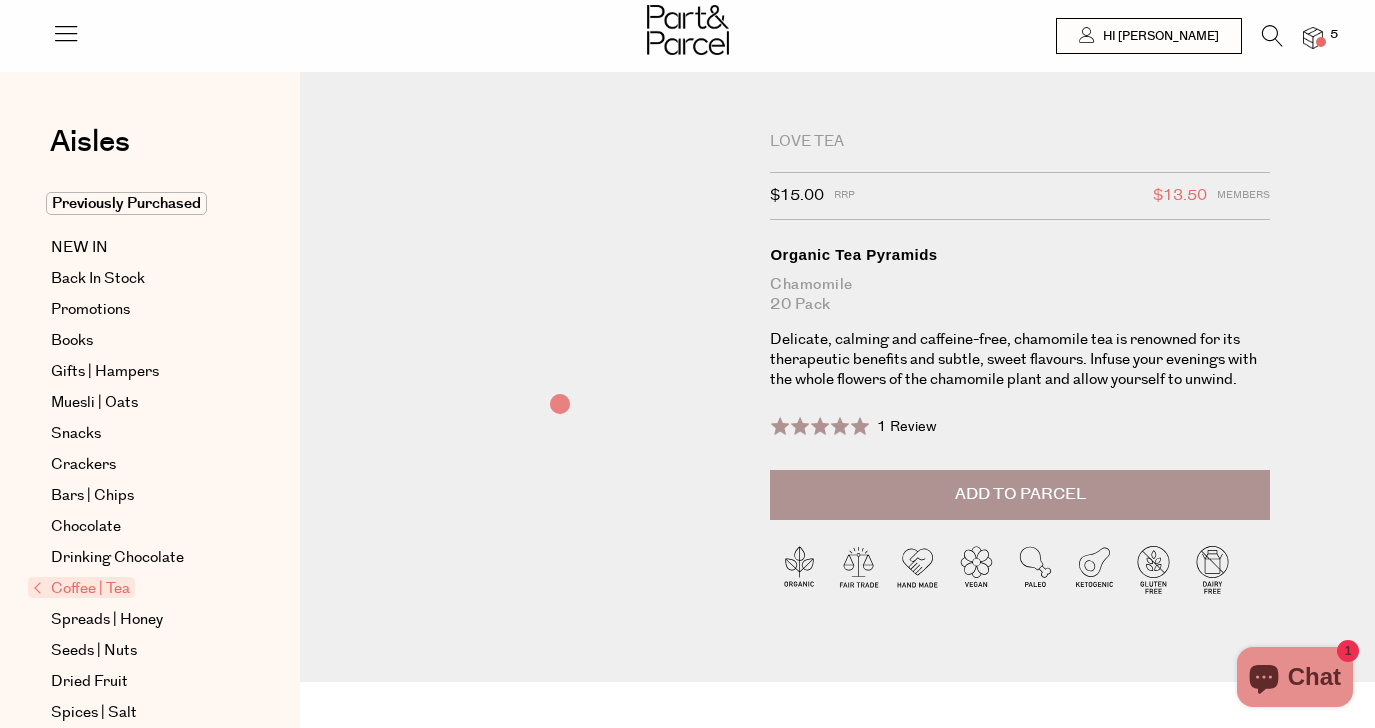scroll, scrollTop: 0, scrollLeft: 0, axis: both 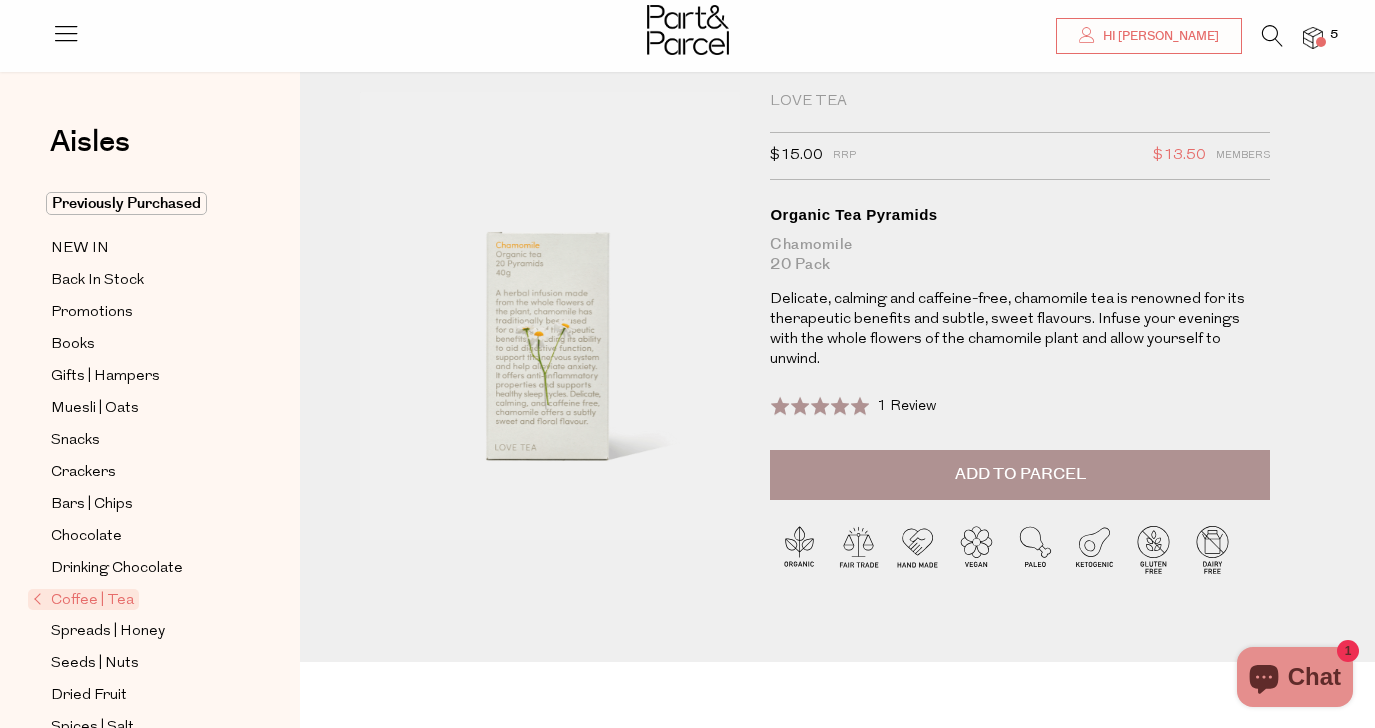 click on "Add to Parcel" at bounding box center (1020, 474) 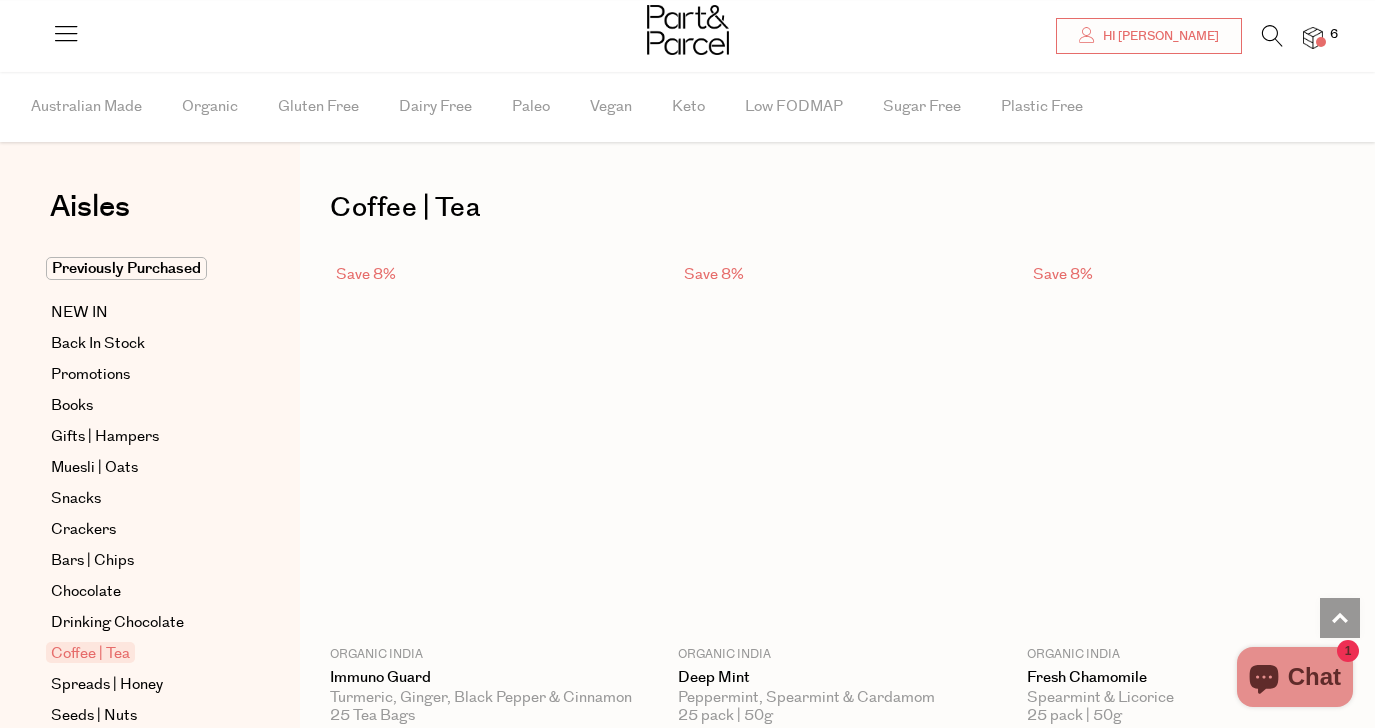 scroll, scrollTop: 2590, scrollLeft: 0, axis: vertical 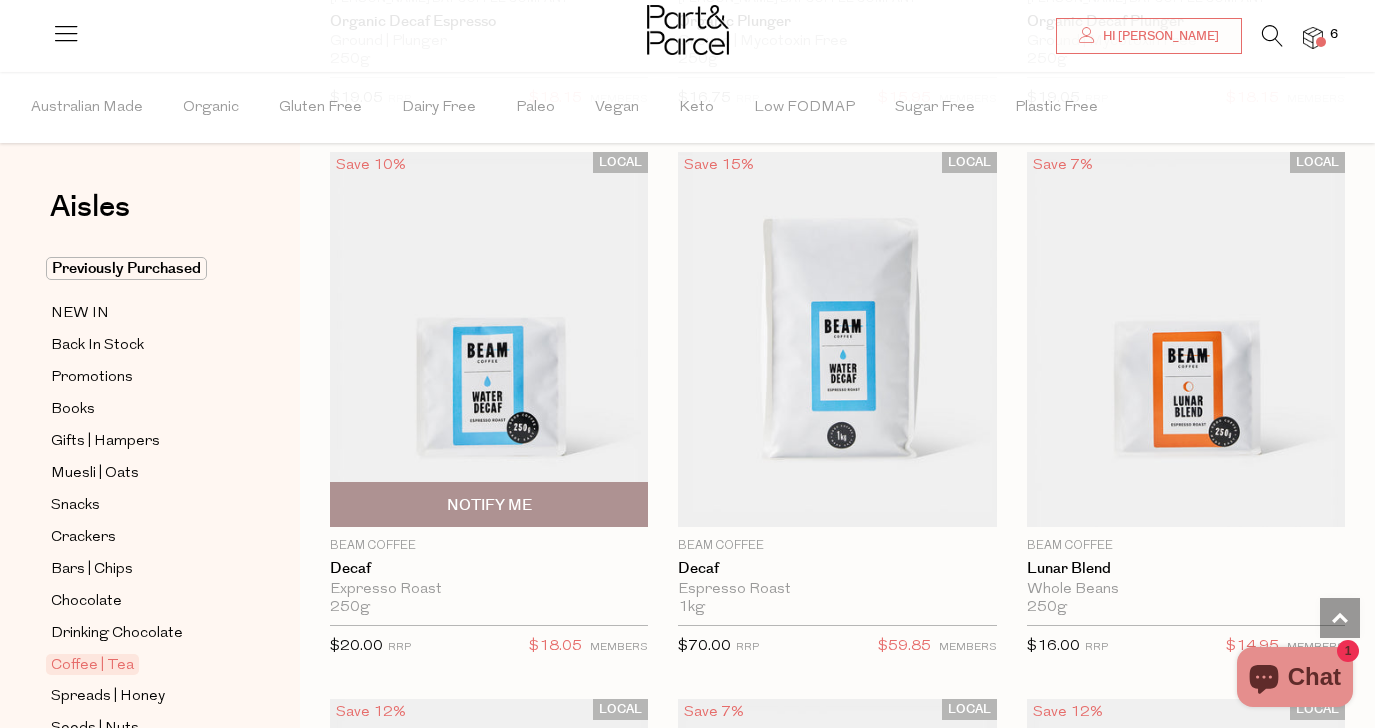click at bounding box center [489, 340] 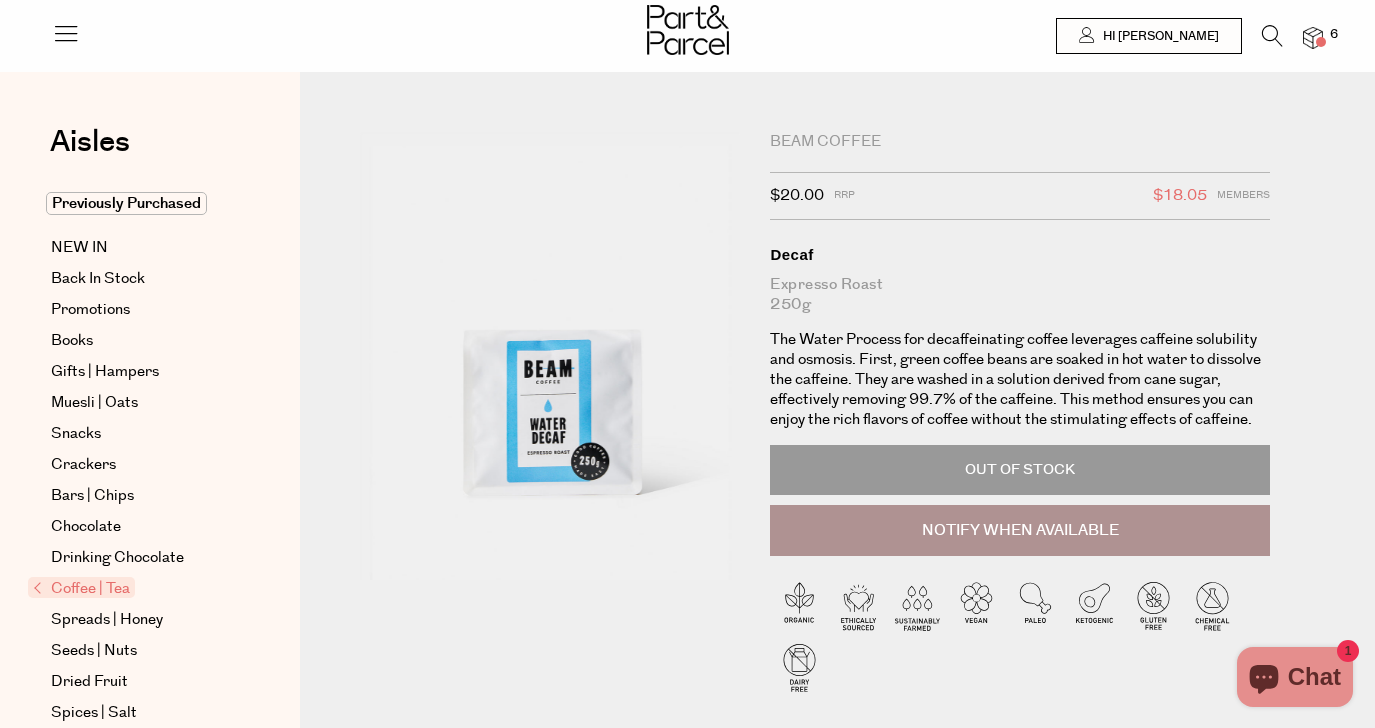 scroll, scrollTop: 0, scrollLeft: 0, axis: both 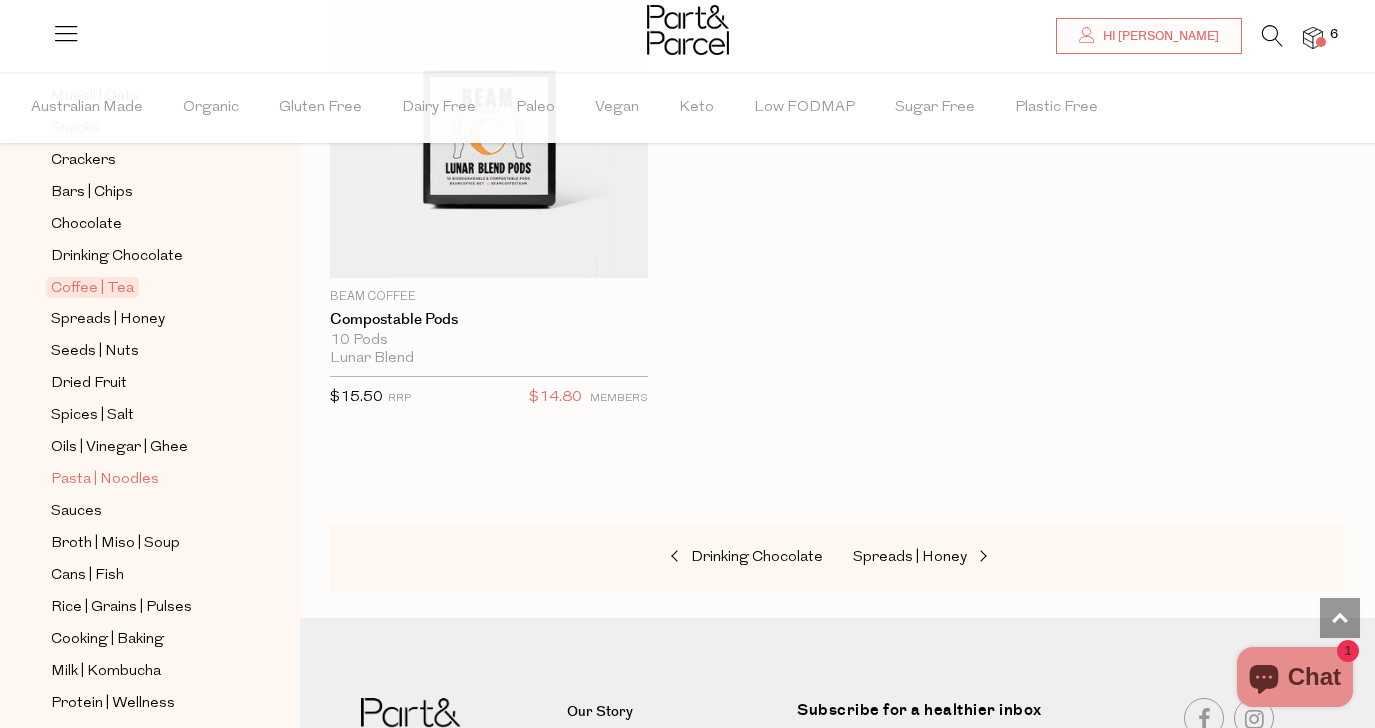 click on "Pasta | Noodles" at bounding box center (105, 480) 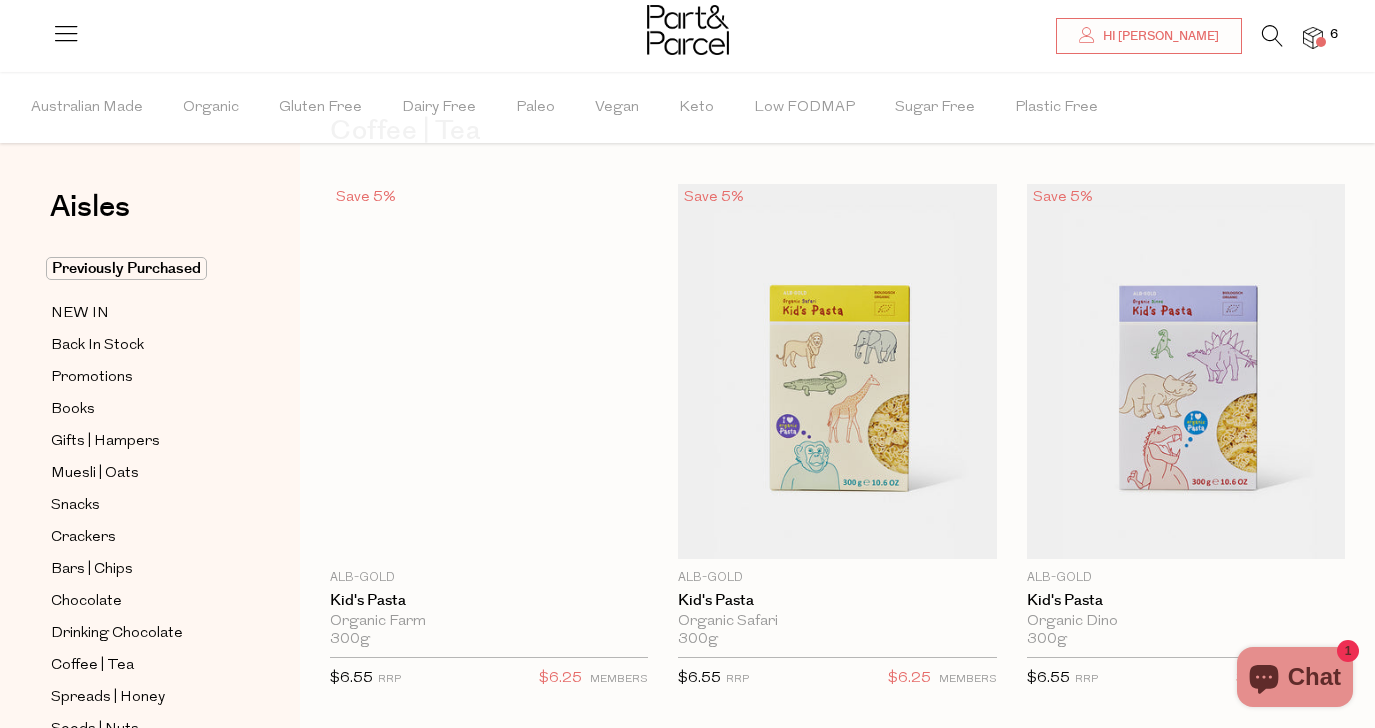 scroll, scrollTop: 0, scrollLeft: 0, axis: both 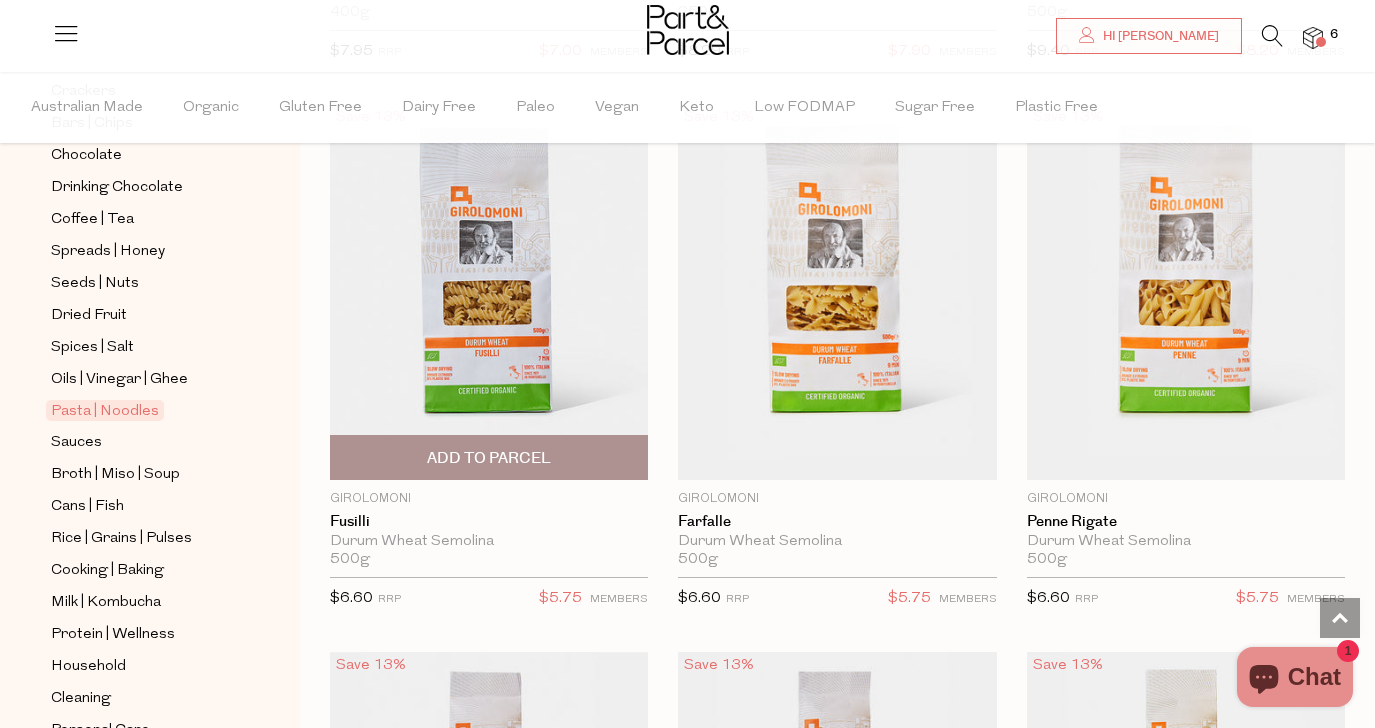 click on "Add To Parcel" at bounding box center [489, 457] 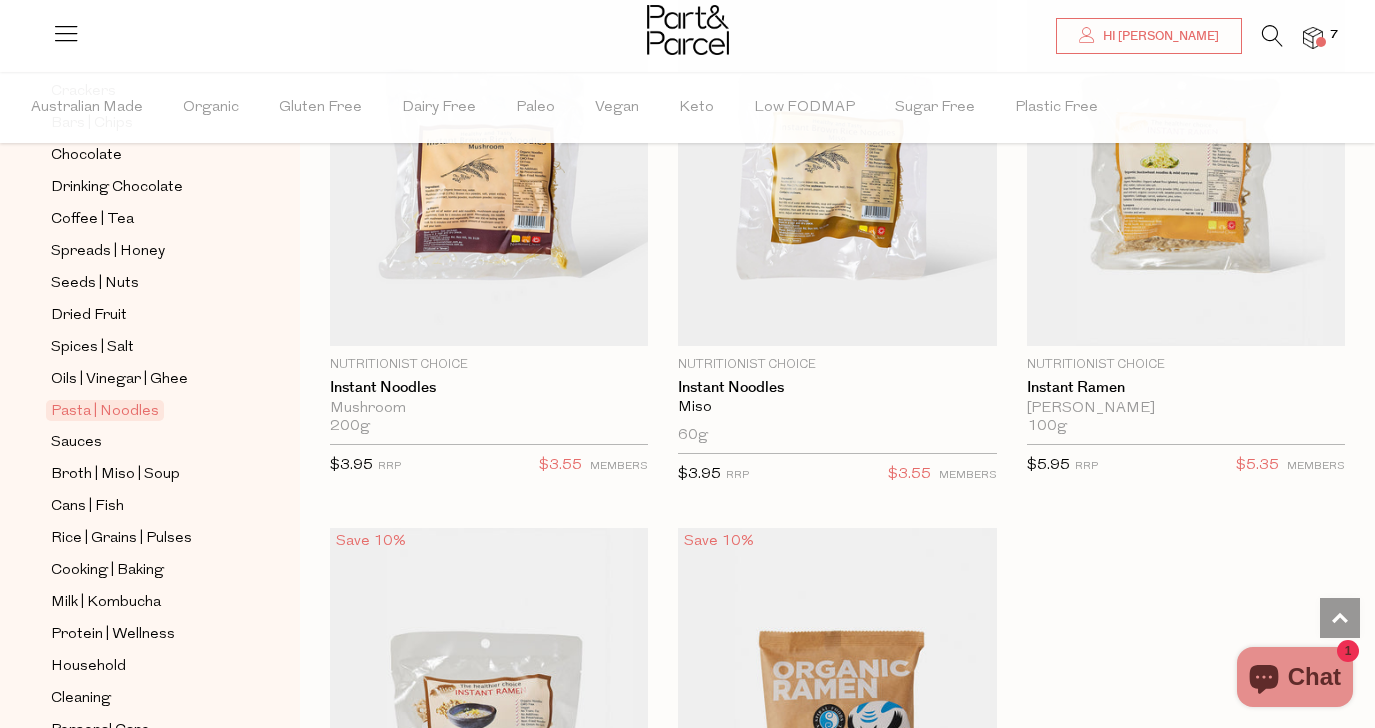 scroll, scrollTop: 8505, scrollLeft: 0, axis: vertical 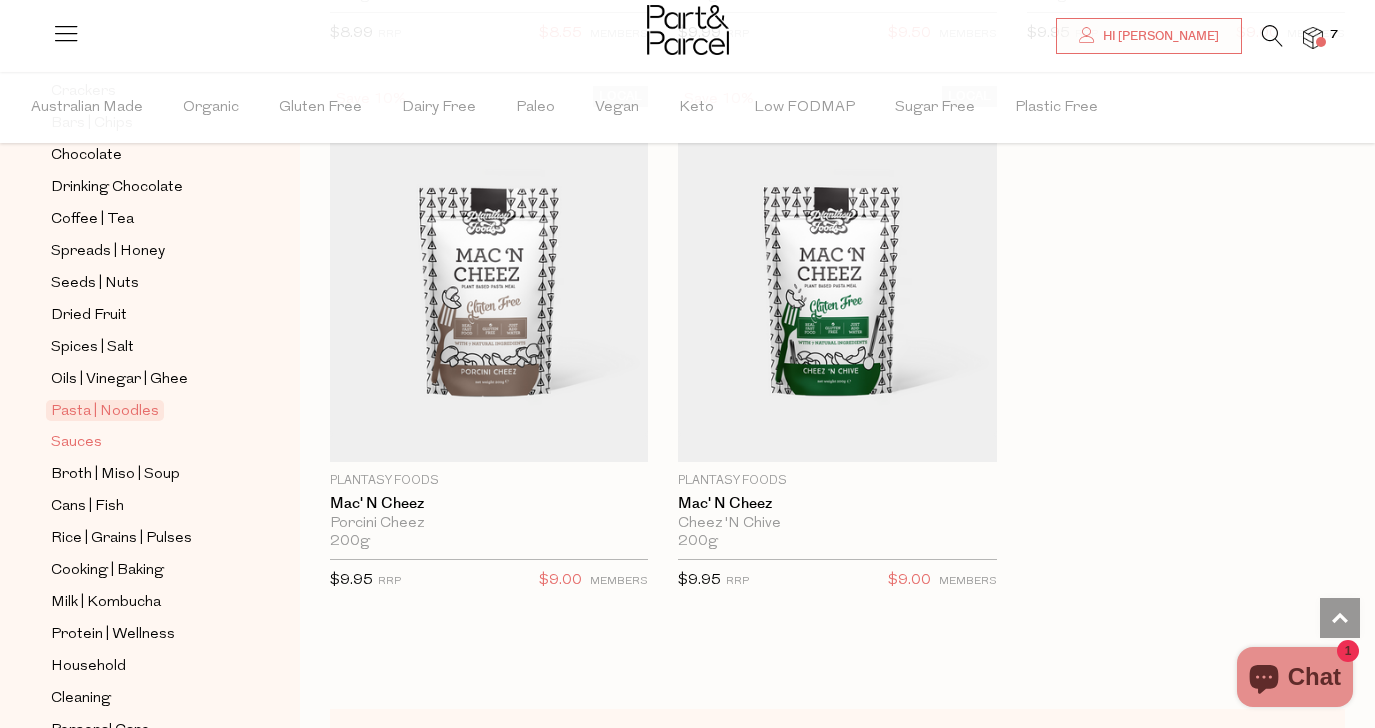 click on "Sauces" at bounding box center [76, 443] 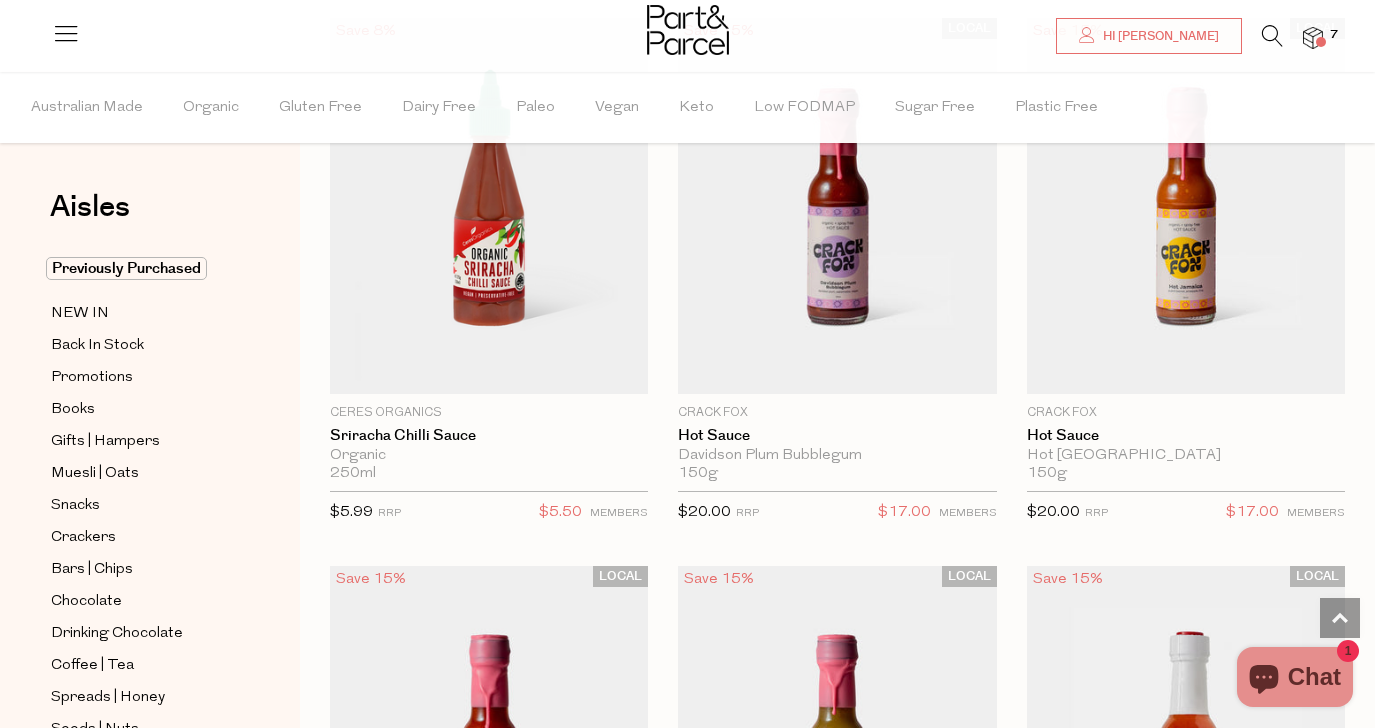 scroll, scrollTop: 5176, scrollLeft: 0, axis: vertical 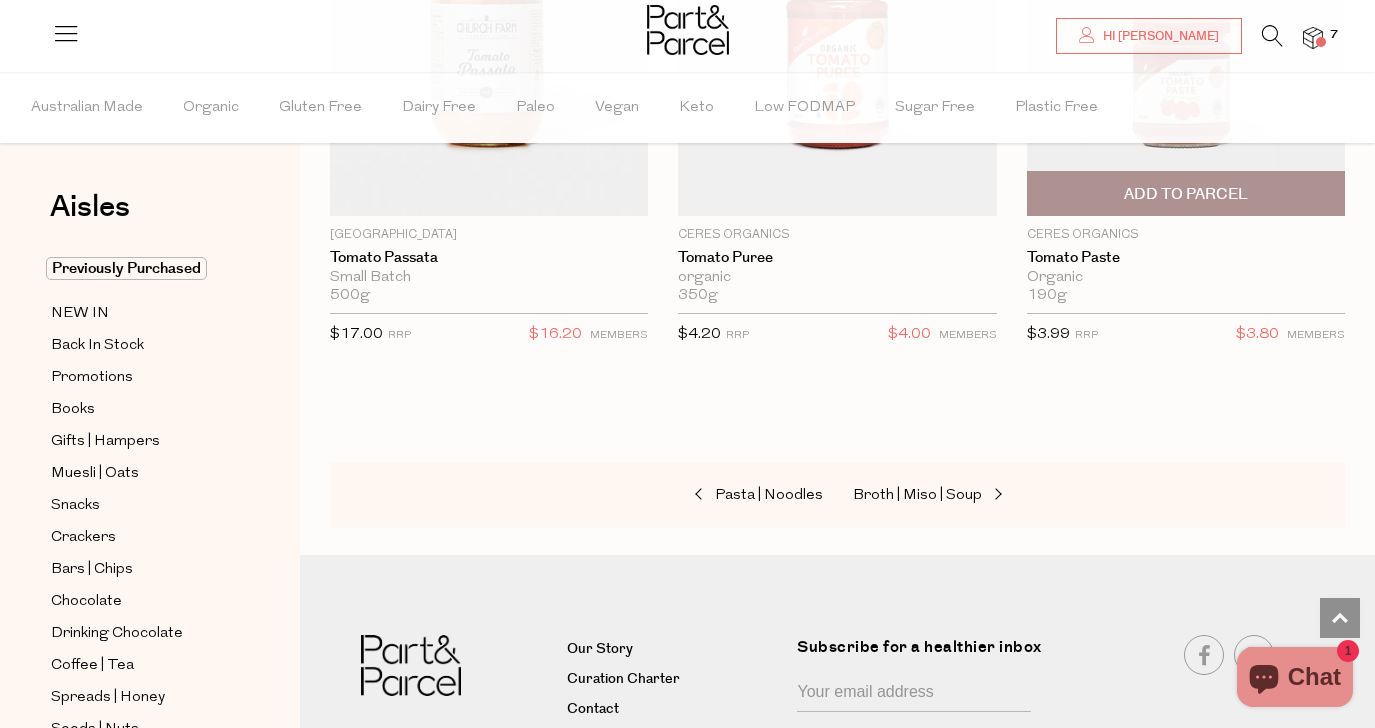 click on "Add To Parcel" at bounding box center (1186, 194) 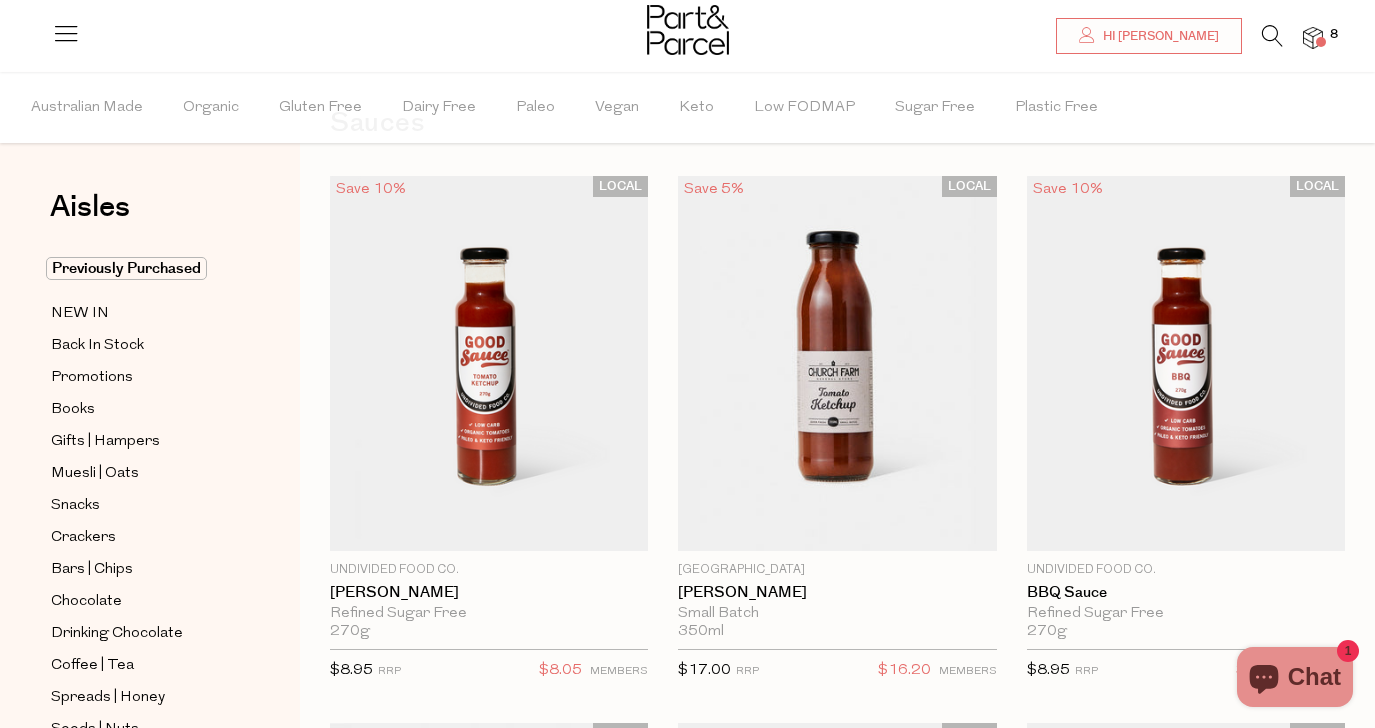 scroll, scrollTop: 88, scrollLeft: 0, axis: vertical 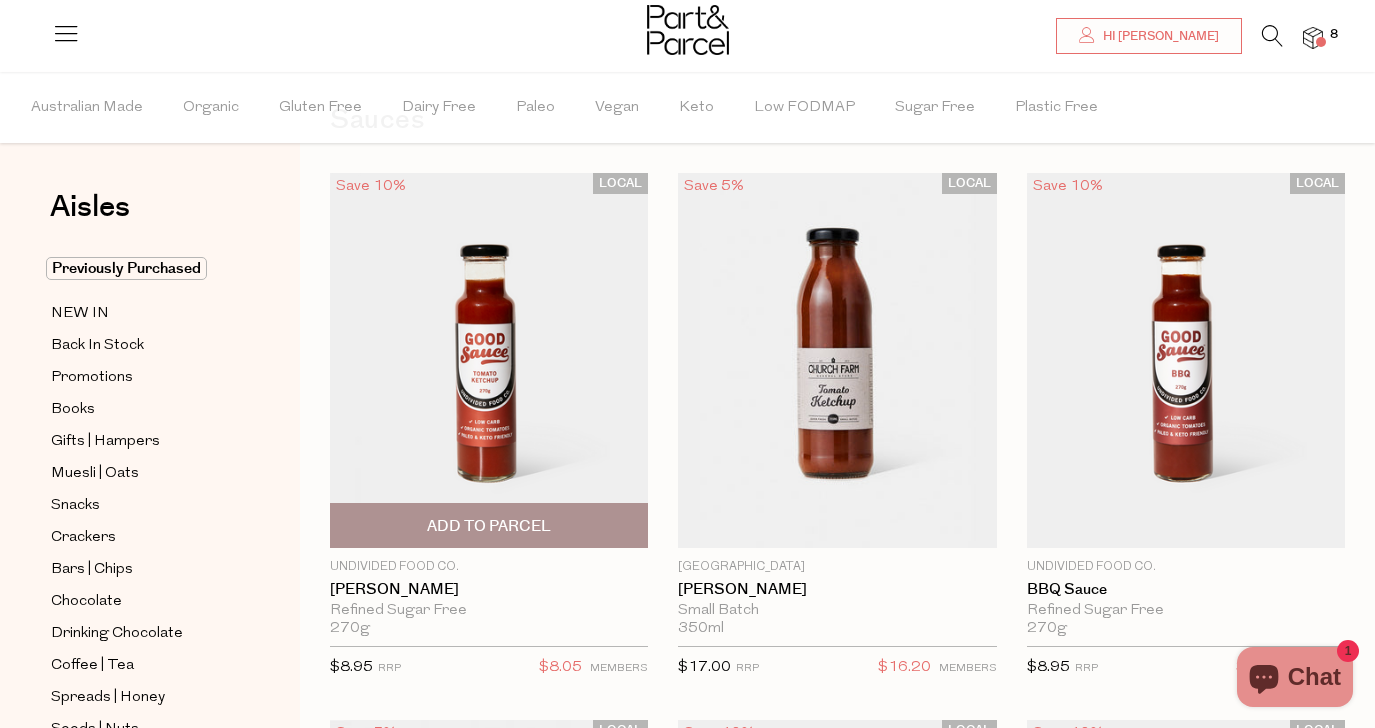 click on "Add To Parcel" at bounding box center [489, 526] 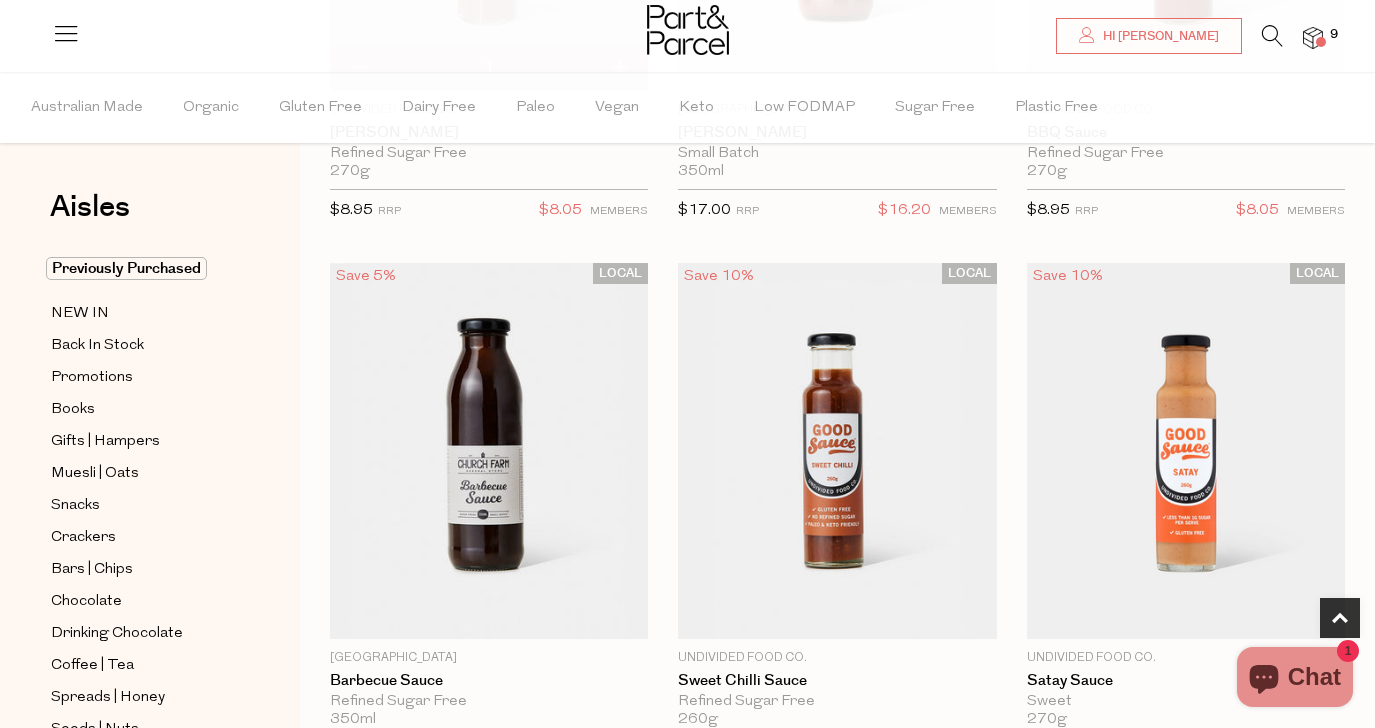scroll, scrollTop: 550, scrollLeft: 0, axis: vertical 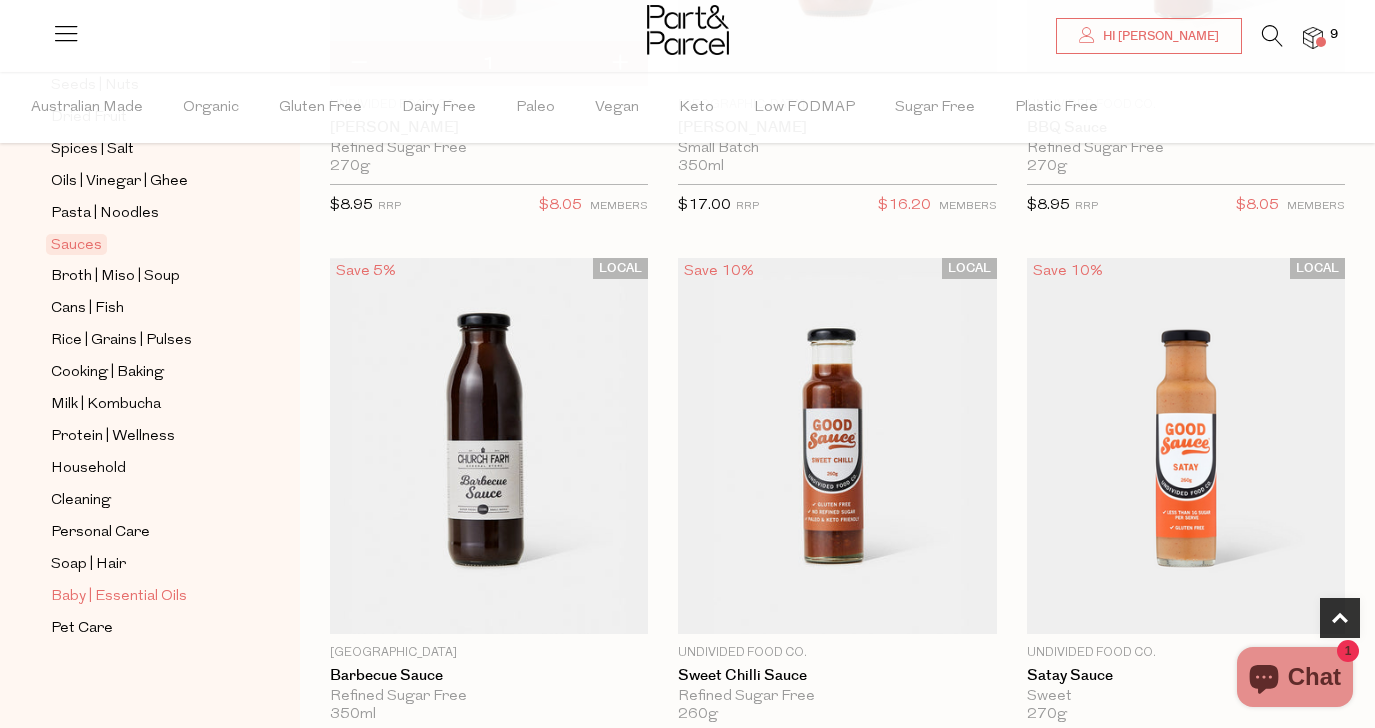 click on "Baby | Essential Oils" at bounding box center (119, 597) 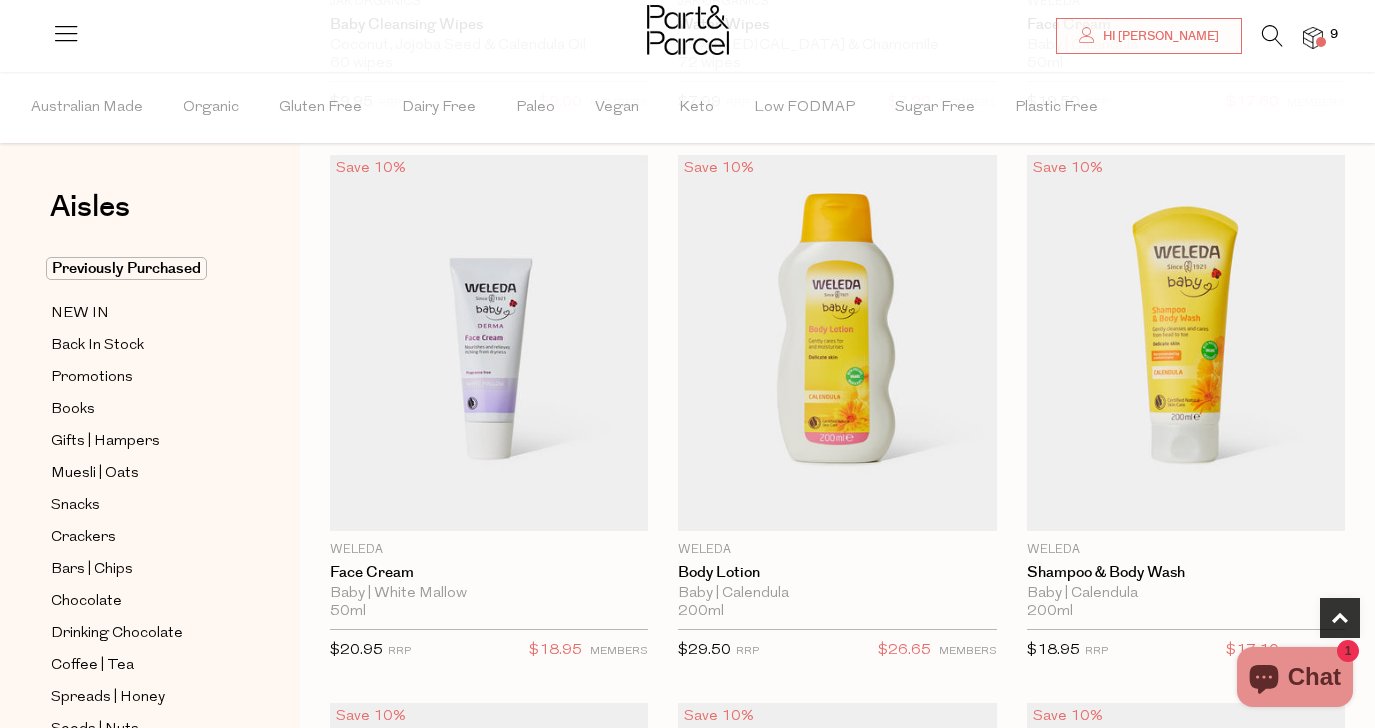 scroll, scrollTop: 655, scrollLeft: 0, axis: vertical 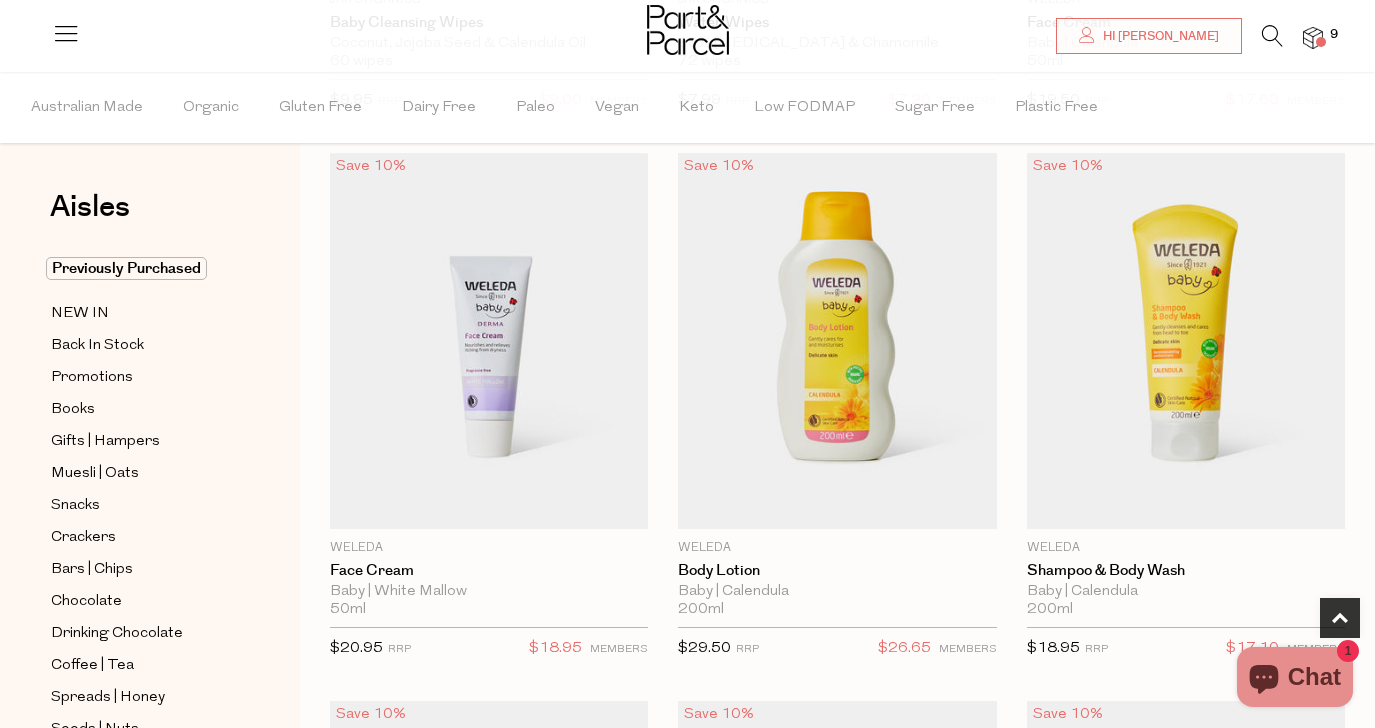 click at bounding box center [1313, 38] 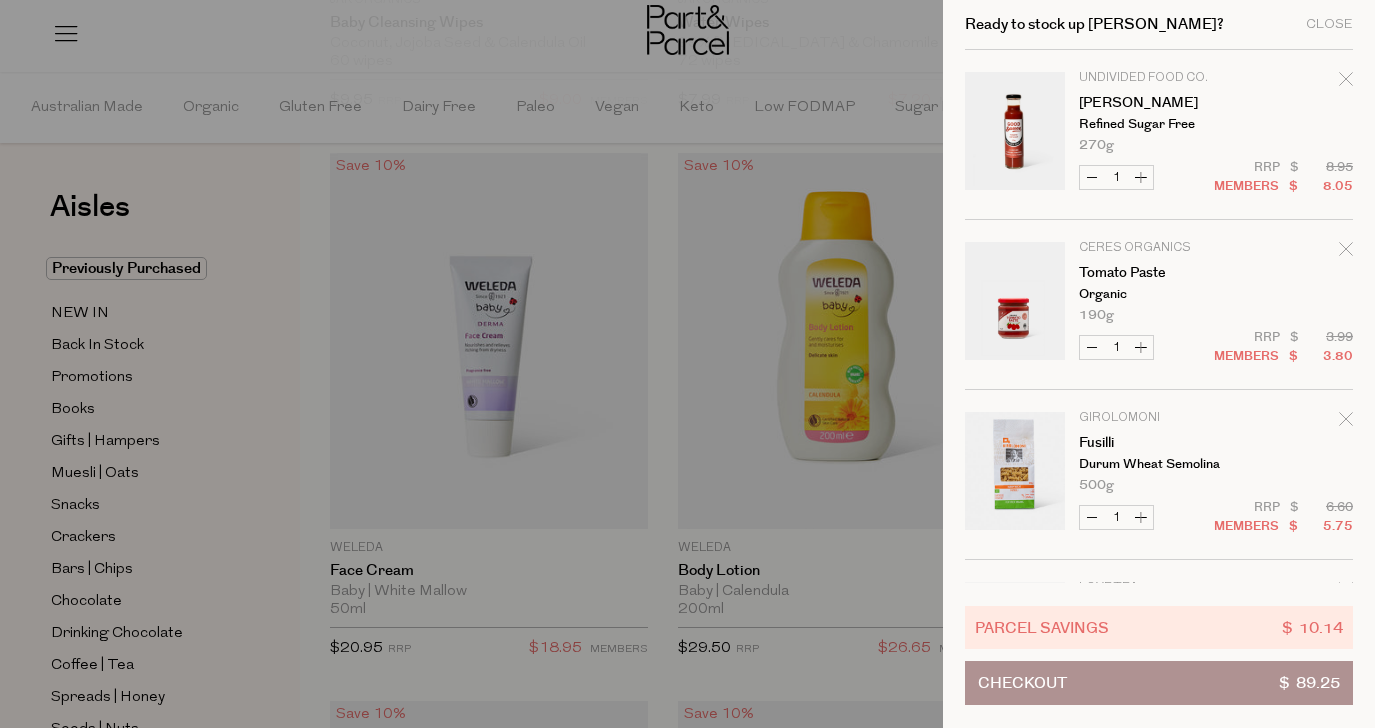 click at bounding box center (687, 364) 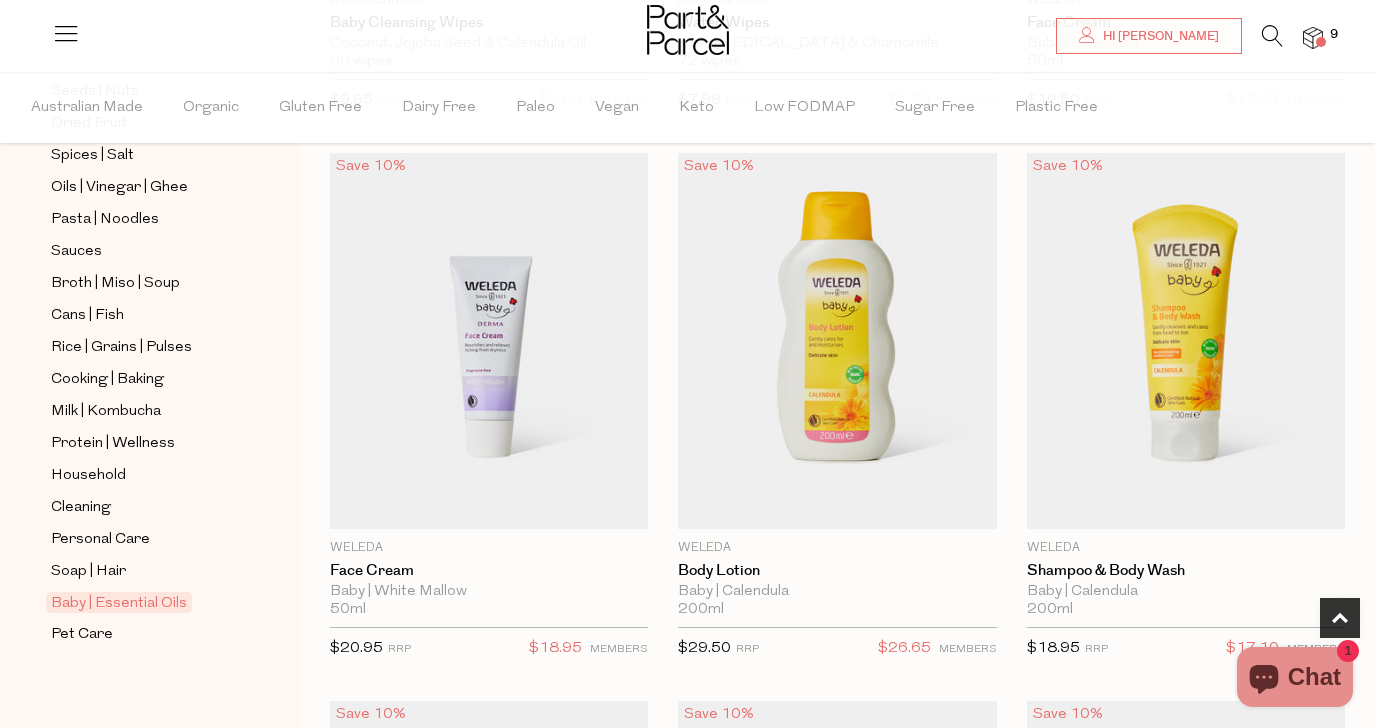 scroll, scrollTop: 644, scrollLeft: 0, axis: vertical 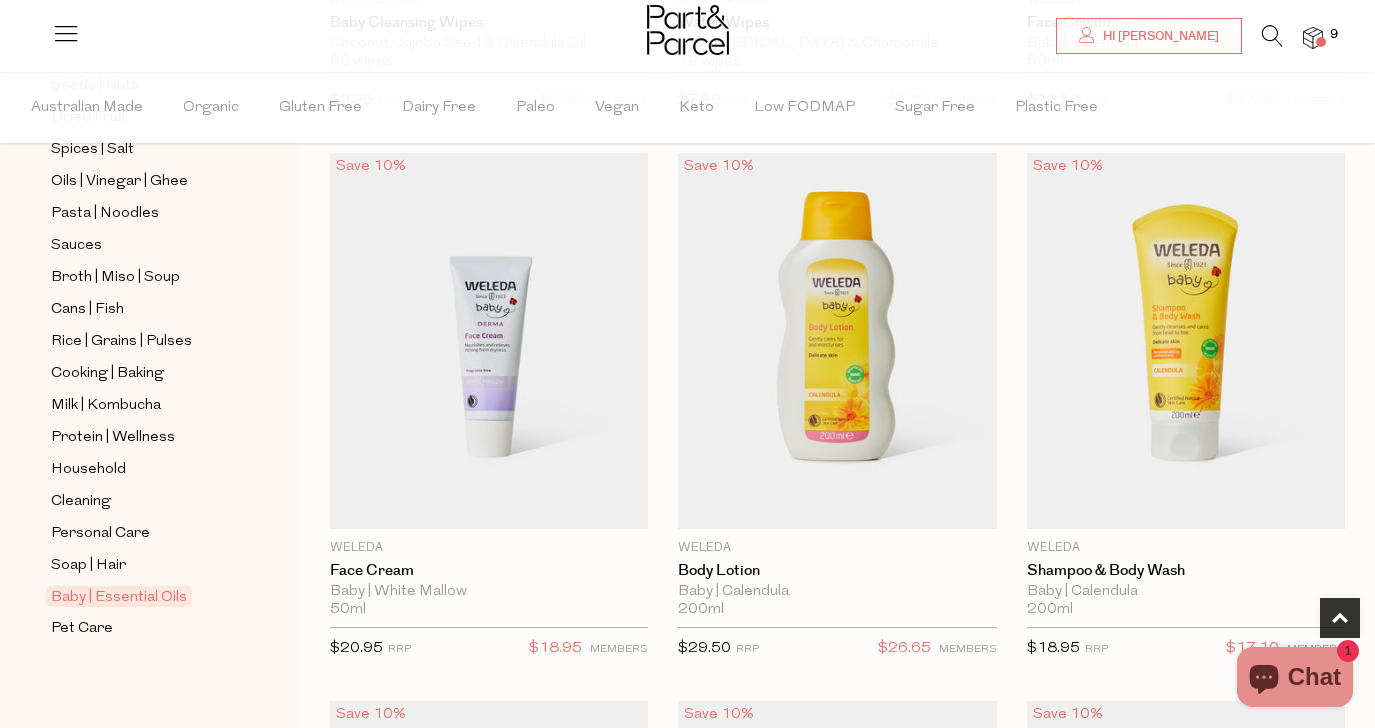 click at bounding box center (1272, 36) 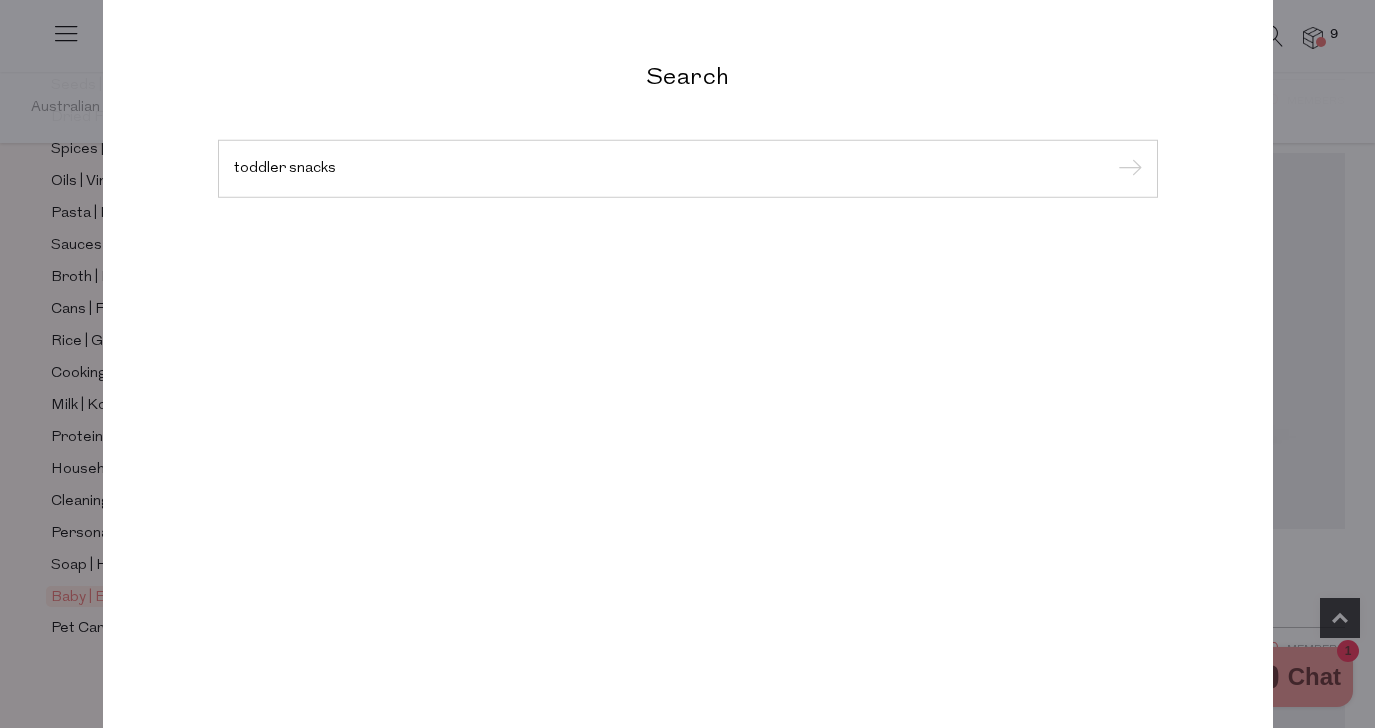 type on "toddler snacks" 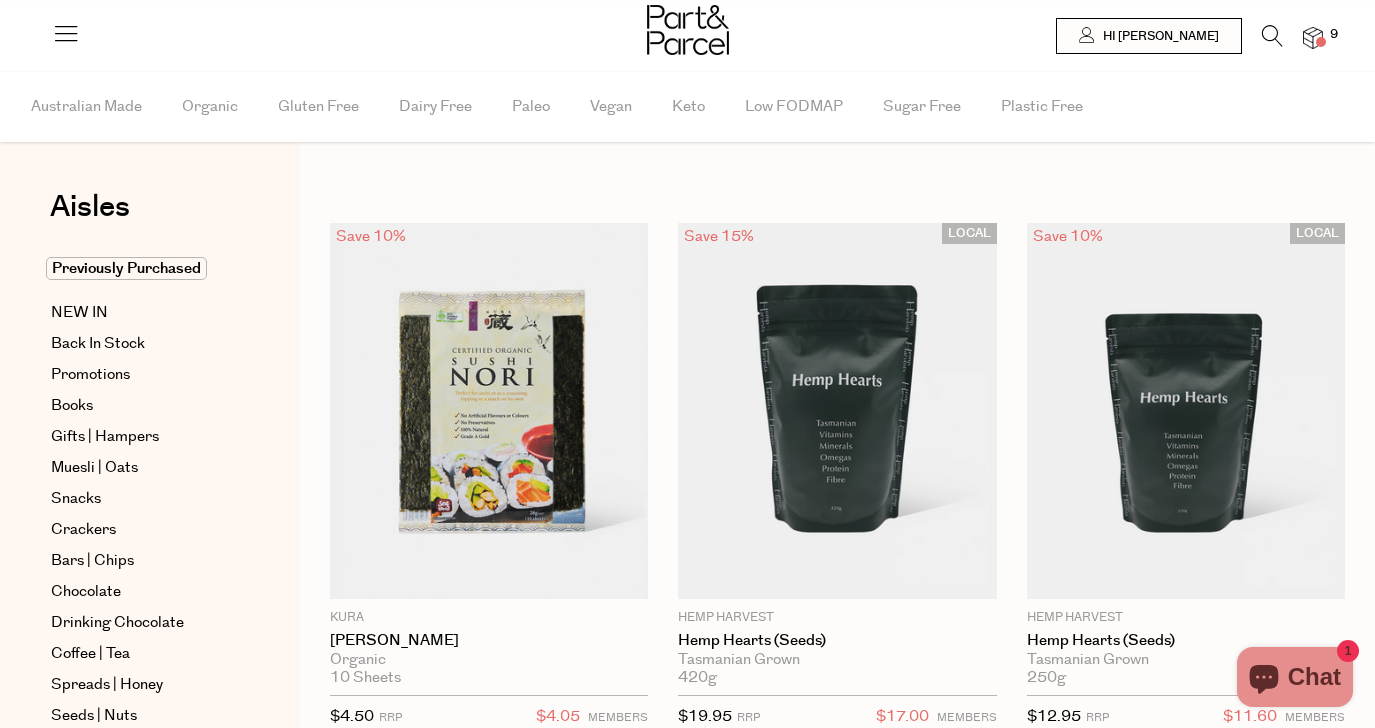 scroll, scrollTop: 0, scrollLeft: 0, axis: both 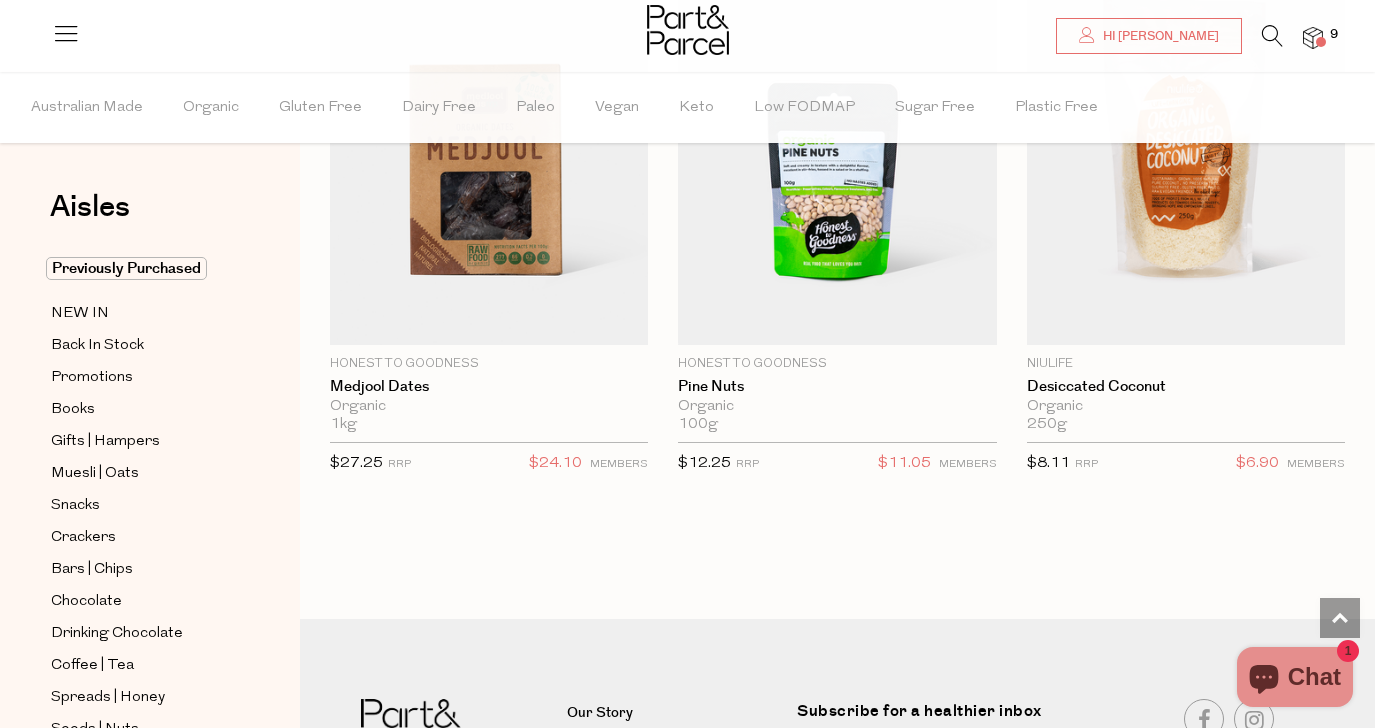 click at bounding box center [1272, 36] 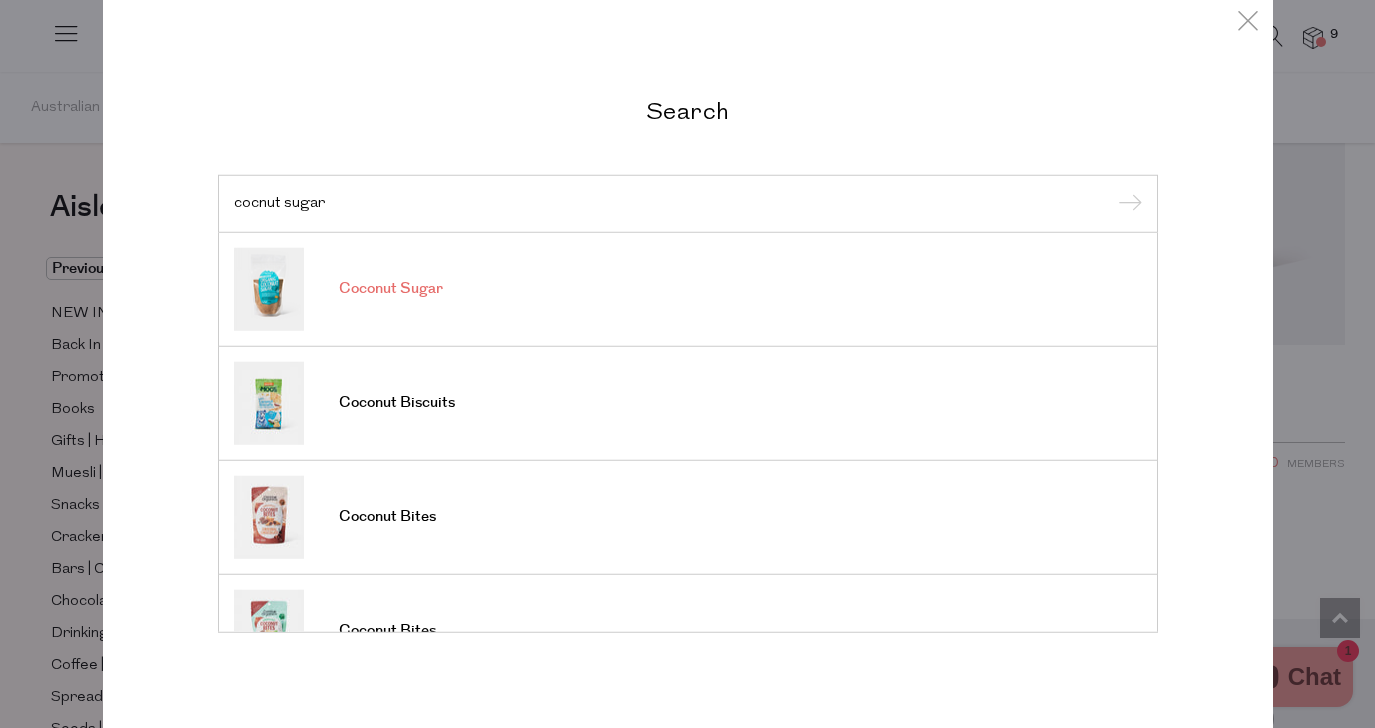 type on "cocnut sugar" 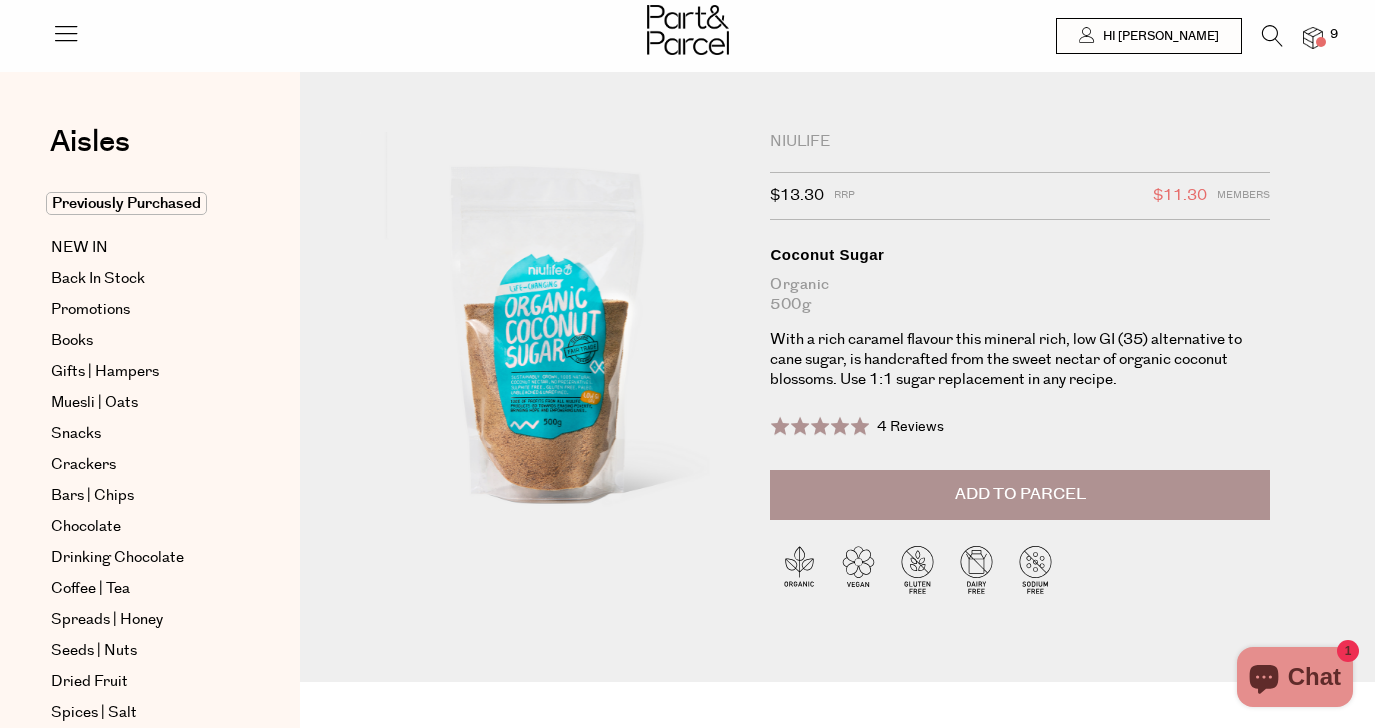 scroll, scrollTop: 0, scrollLeft: 0, axis: both 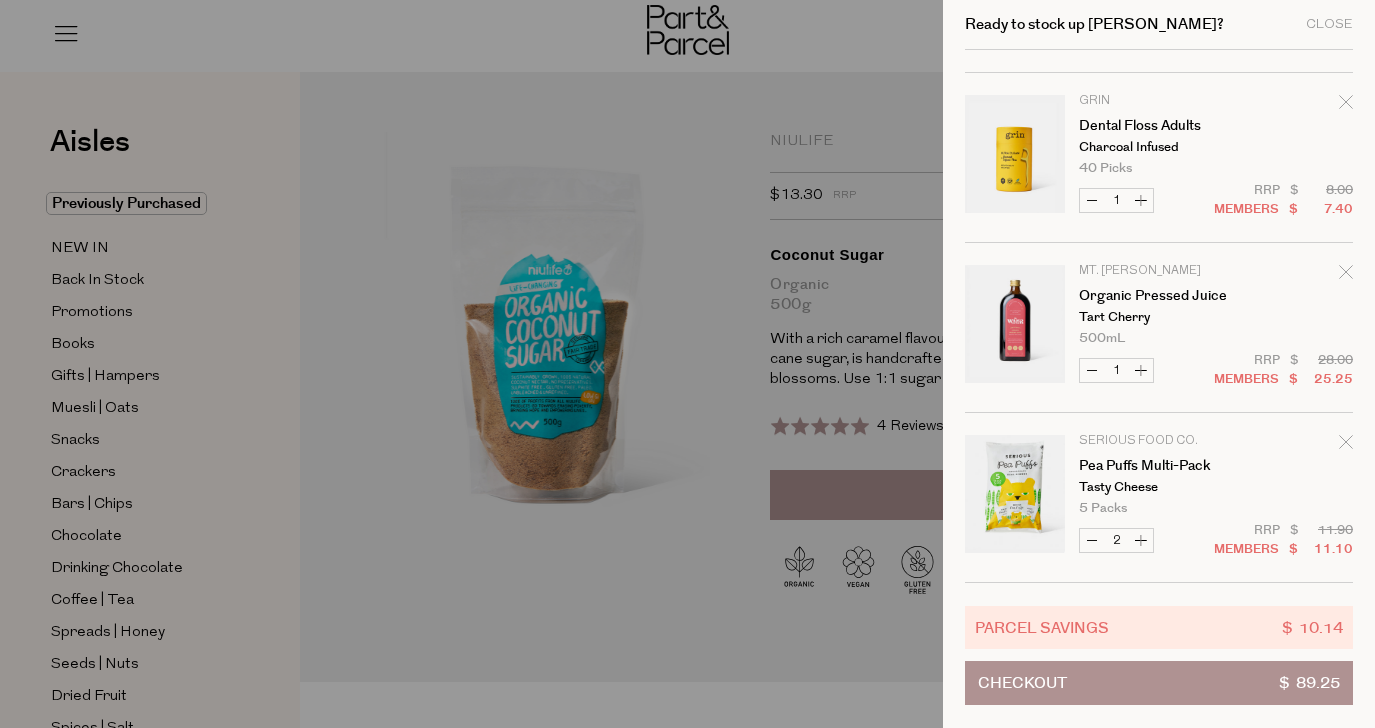 click at bounding box center (687, 364) 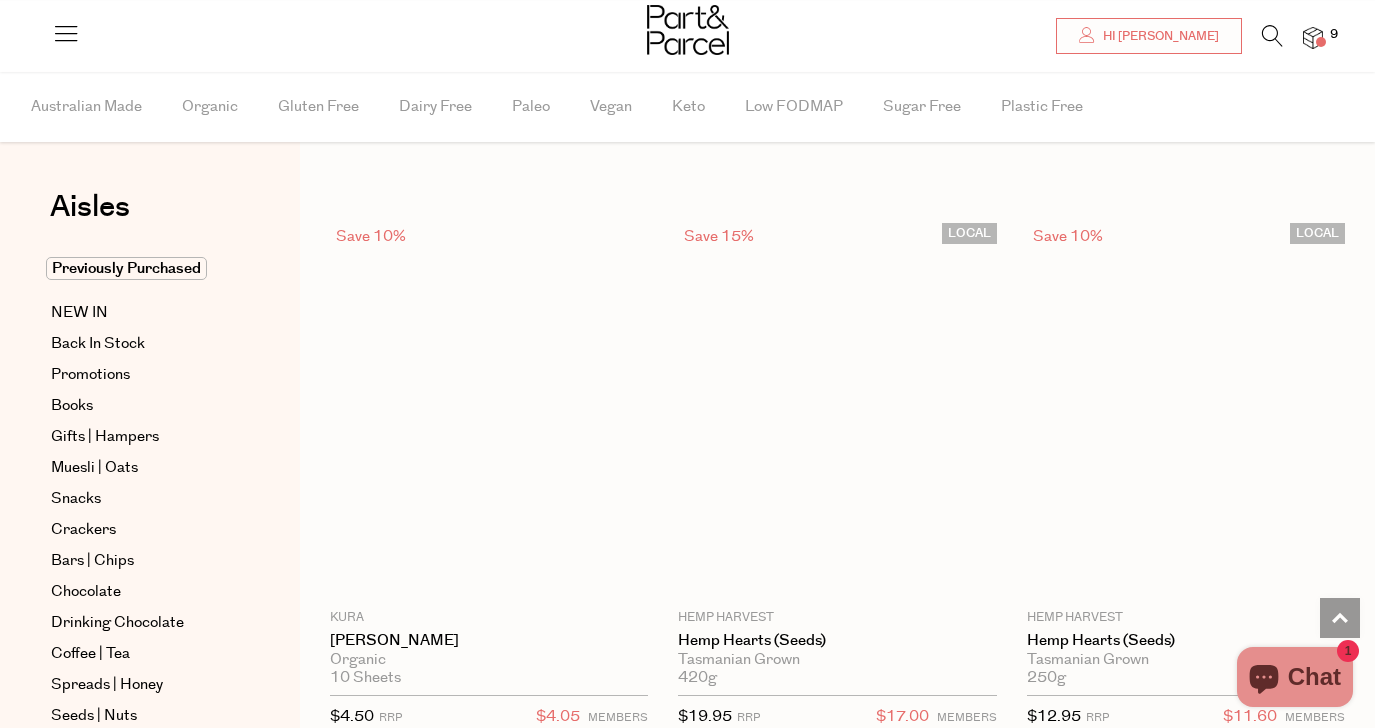 scroll, scrollTop: 2552, scrollLeft: 0, axis: vertical 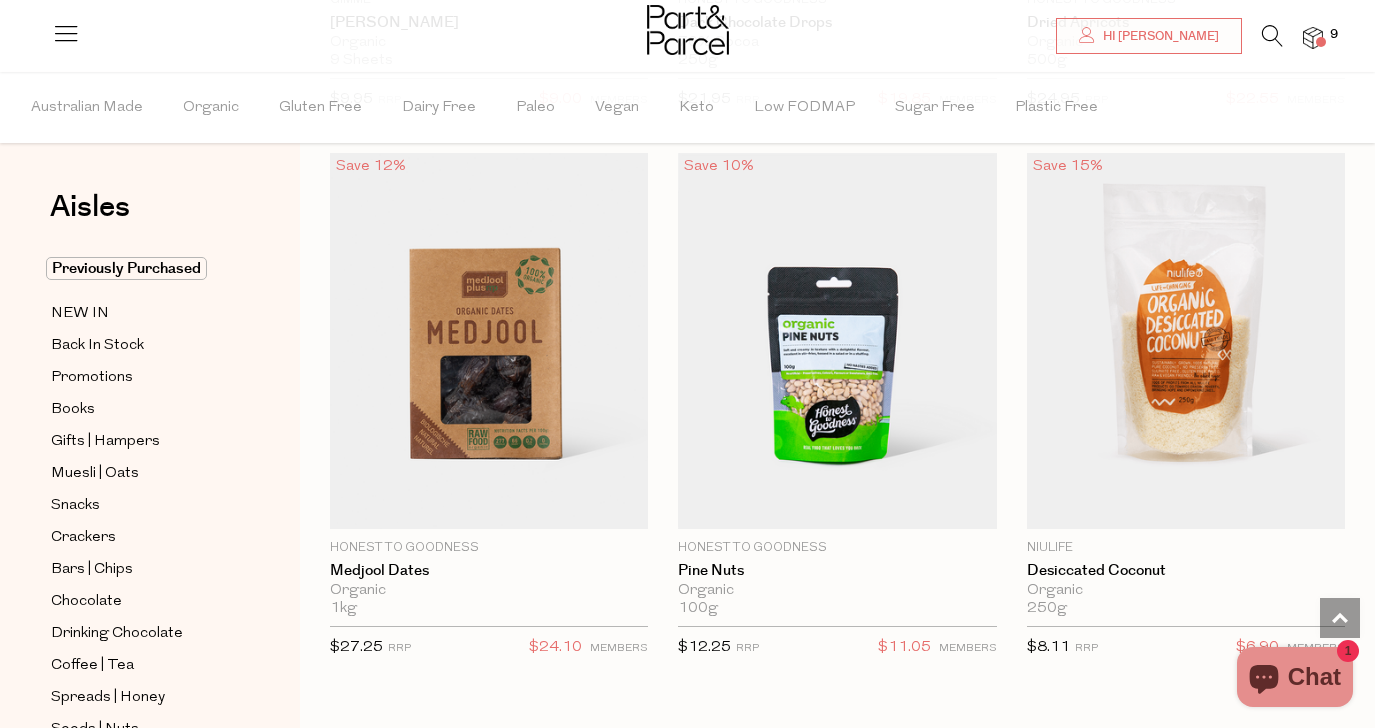 click at bounding box center (1272, 36) 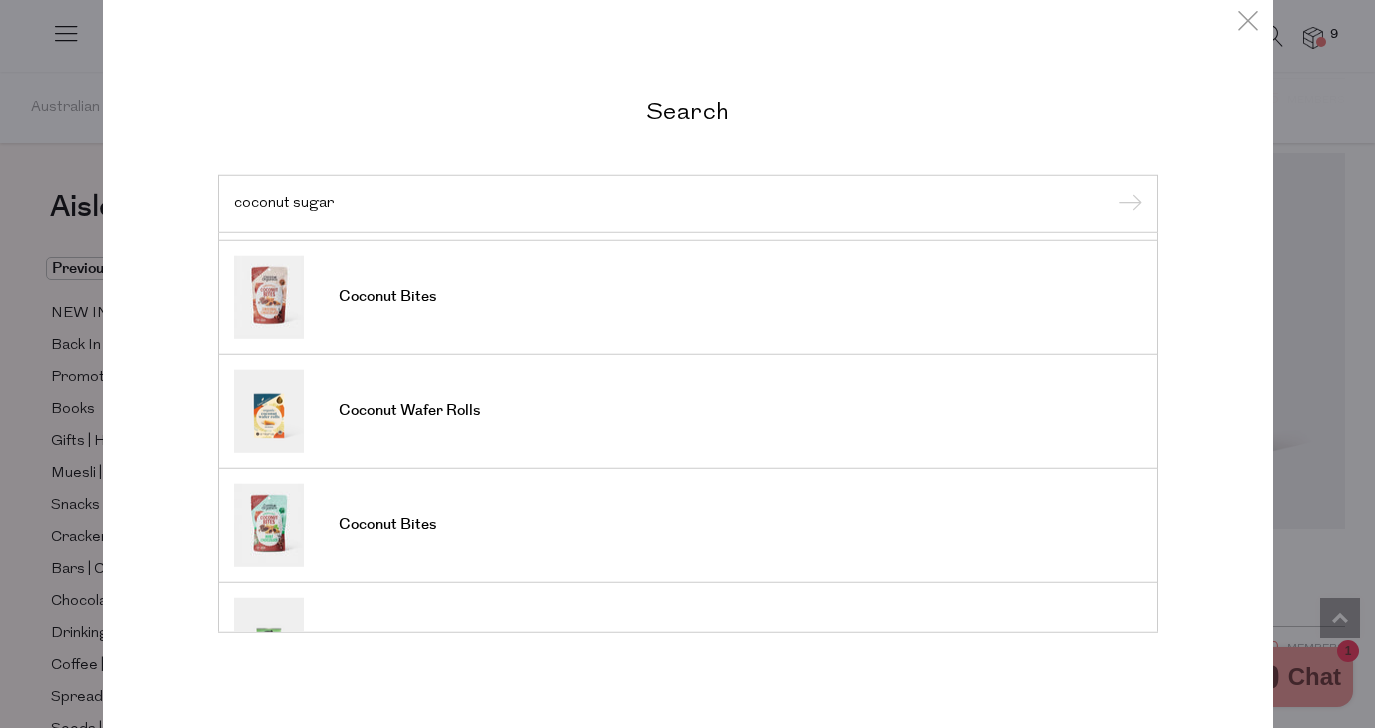 scroll, scrollTop: 0, scrollLeft: 0, axis: both 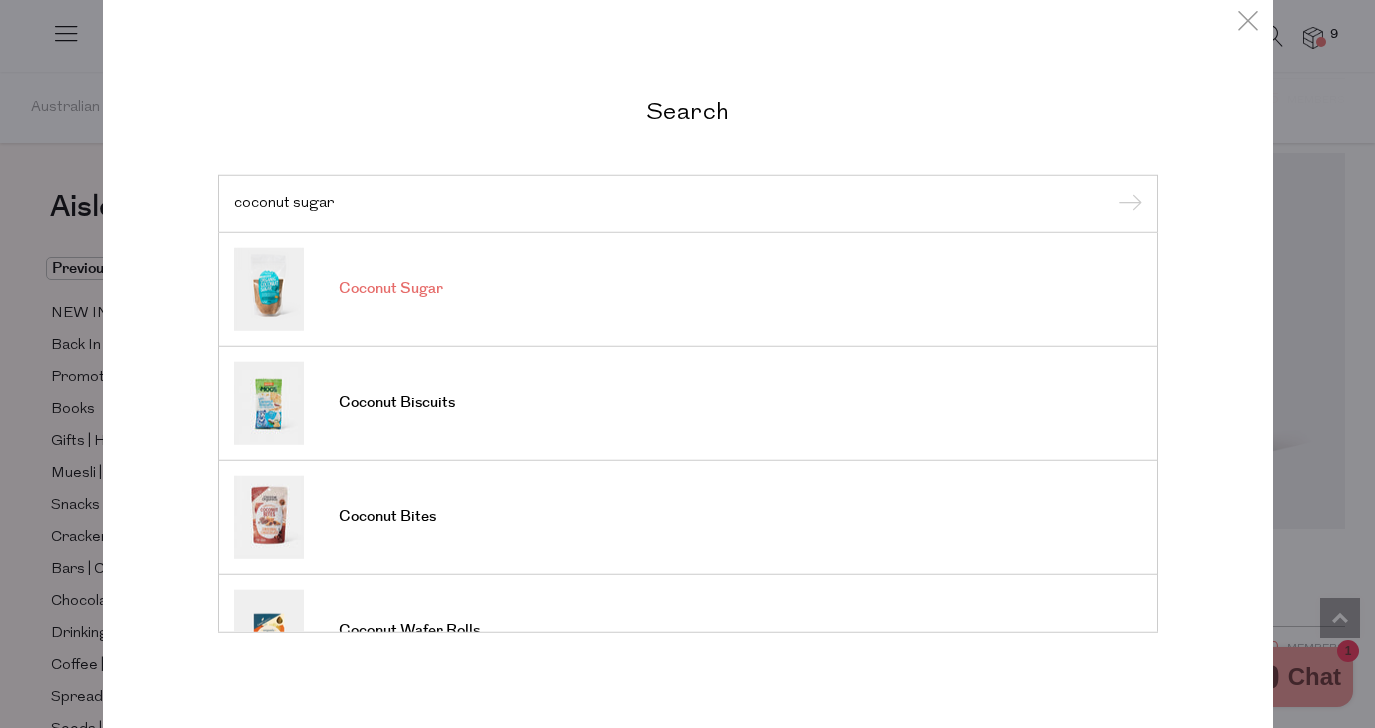 type on "coconut sugar" 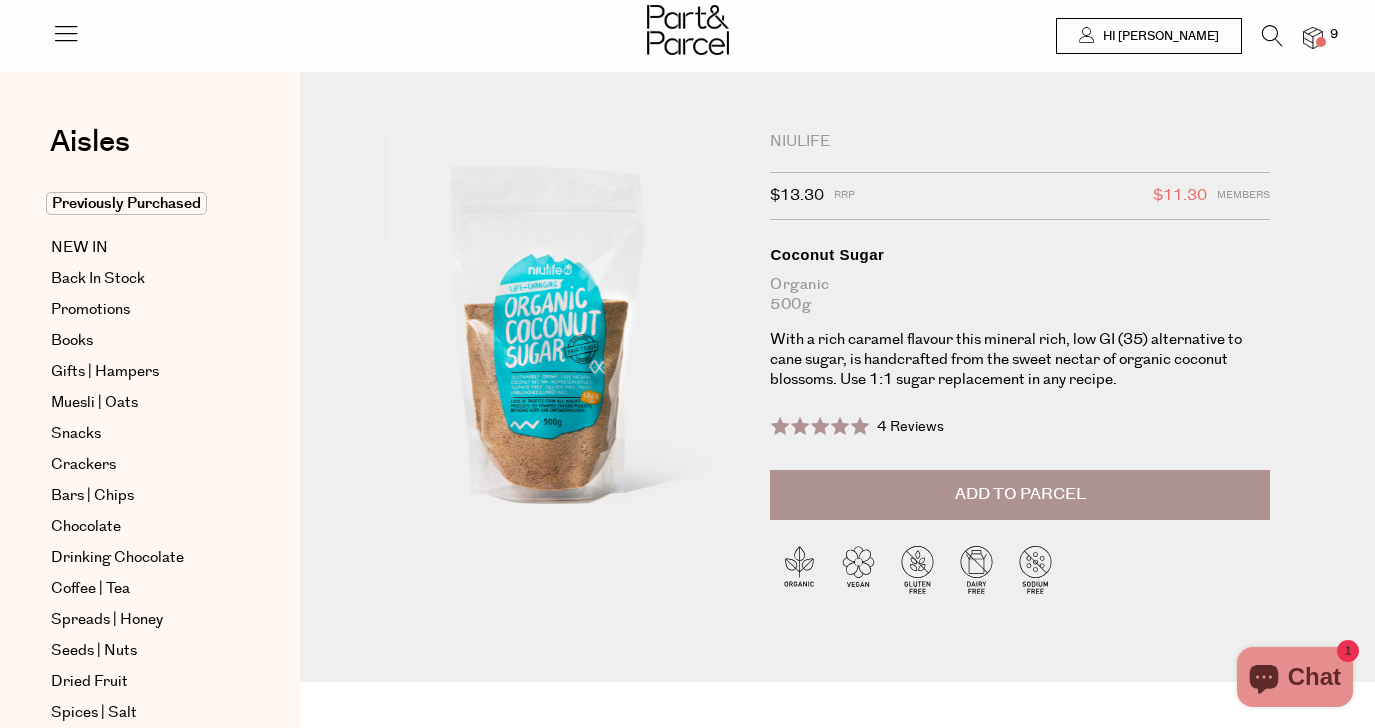 scroll, scrollTop: 0, scrollLeft: 0, axis: both 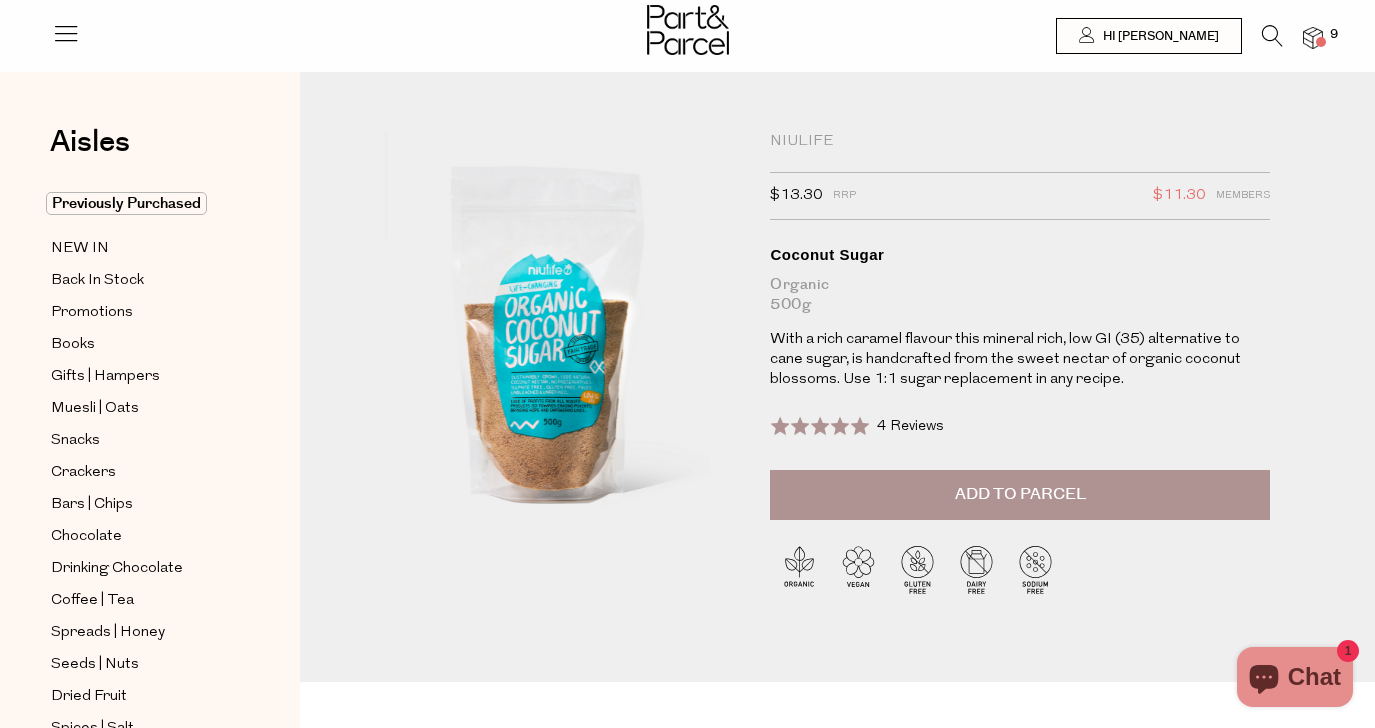 click on "Add to Parcel" at bounding box center (1020, 495) 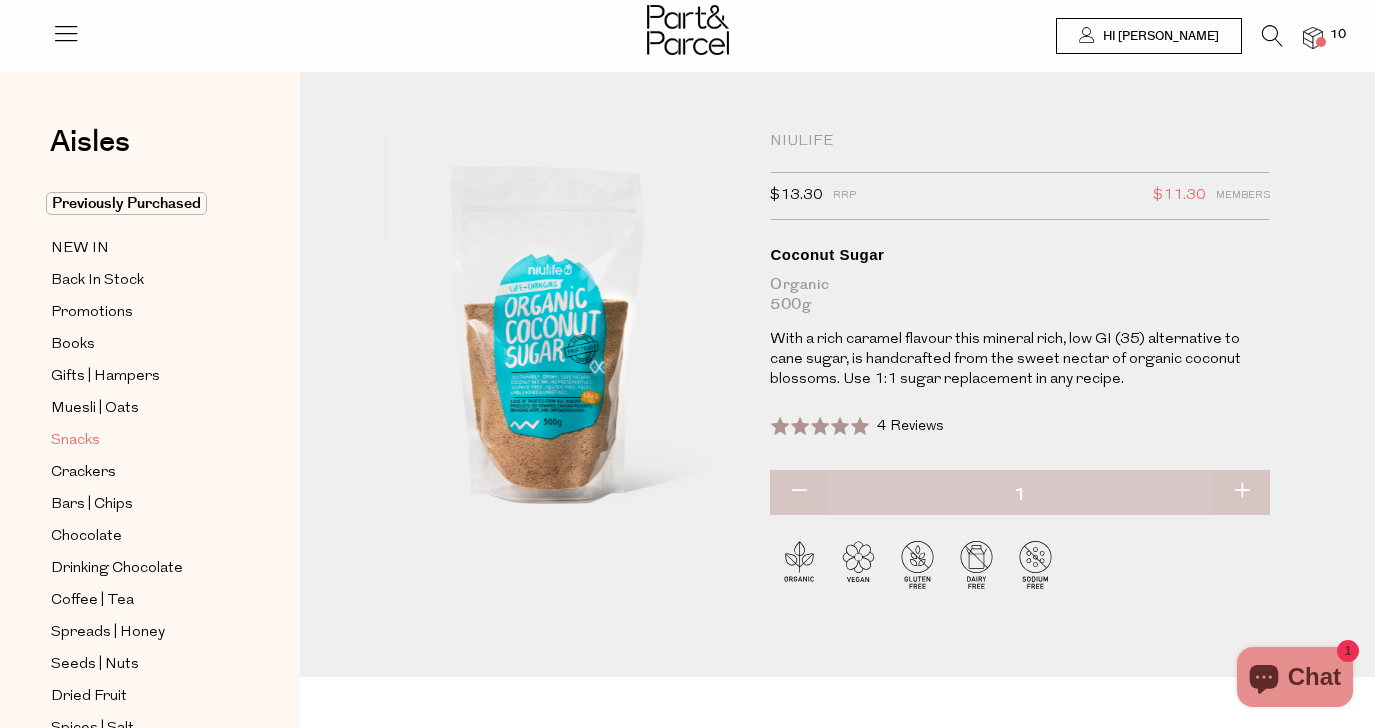 click on "Snacks" at bounding box center [75, 441] 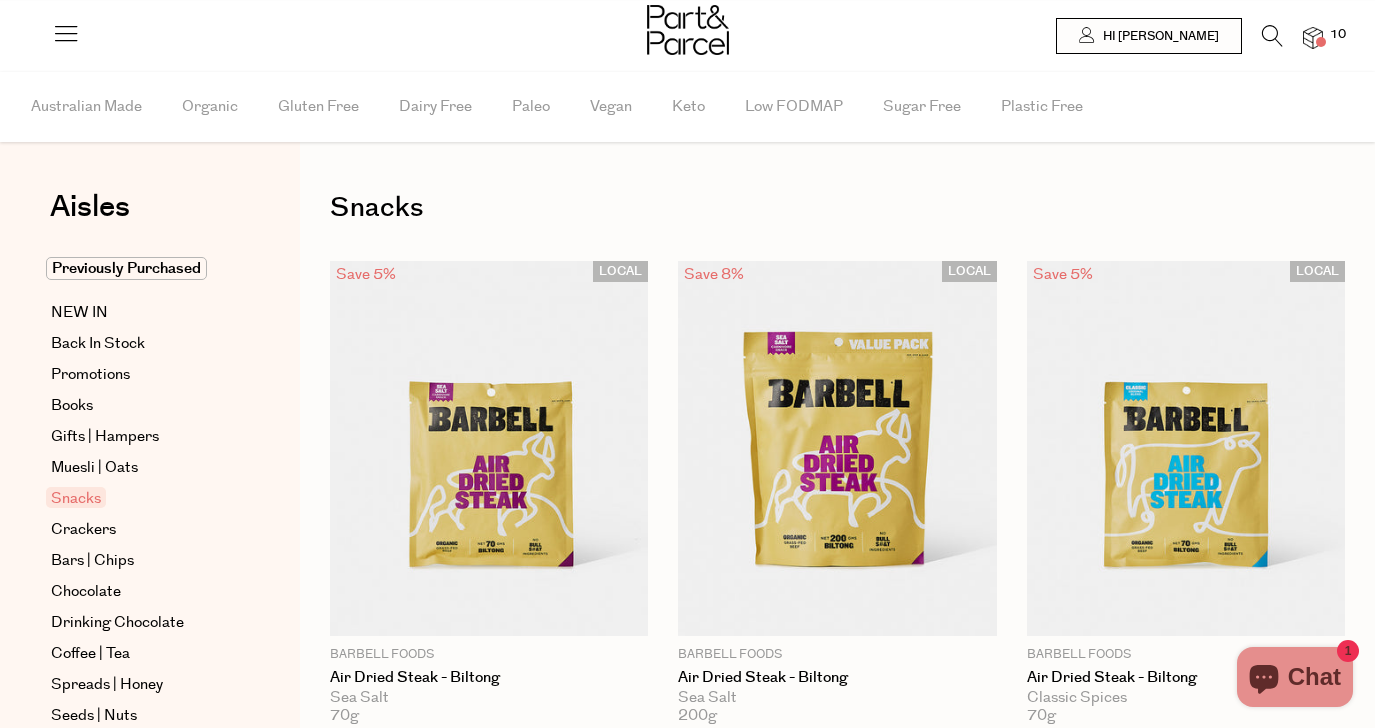 scroll, scrollTop: 0, scrollLeft: 0, axis: both 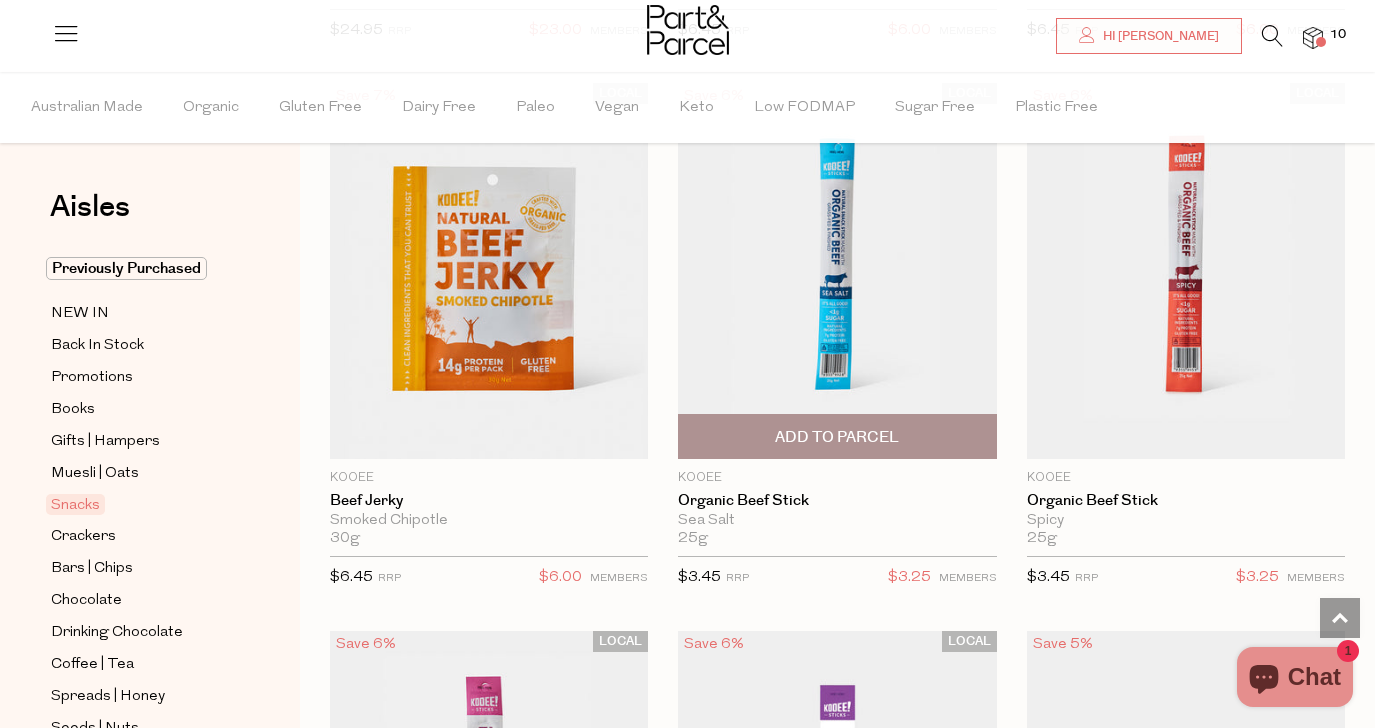 click at bounding box center [837, 271] 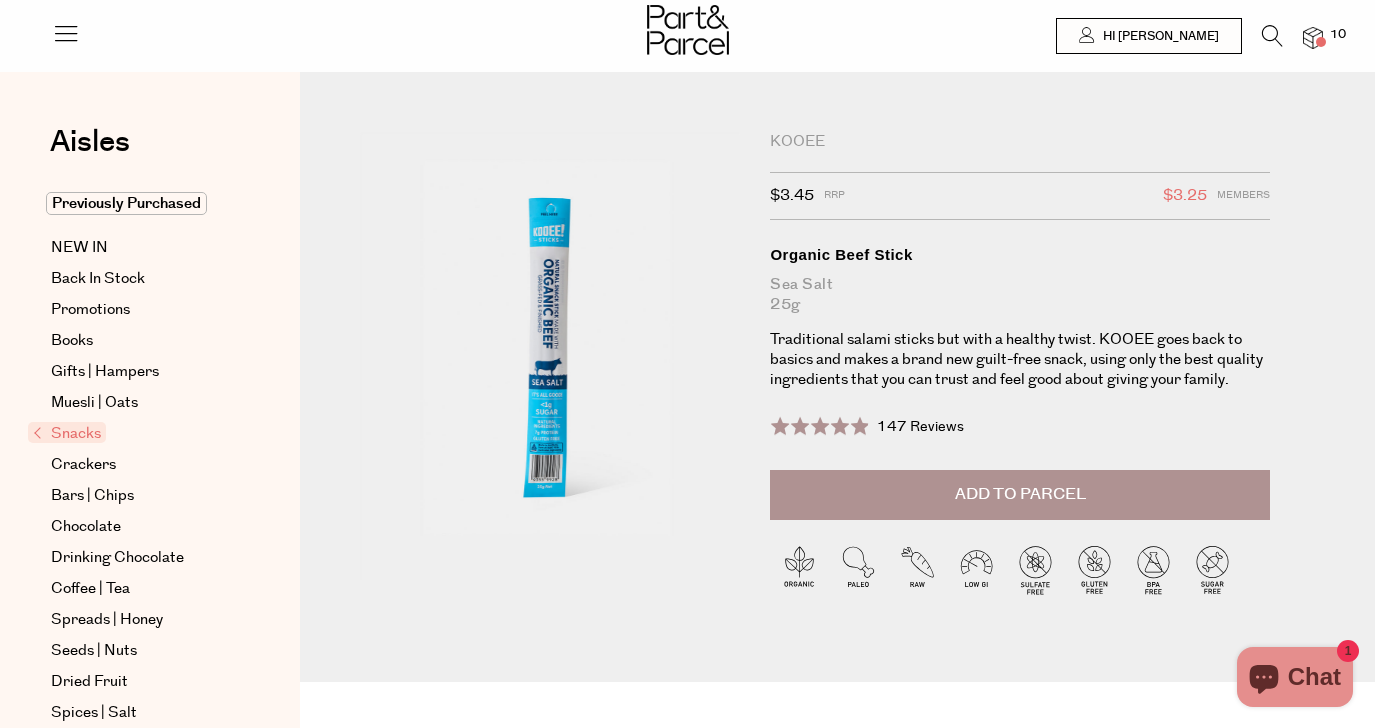 scroll, scrollTop: 0, scrollLeft: 0, axis: both 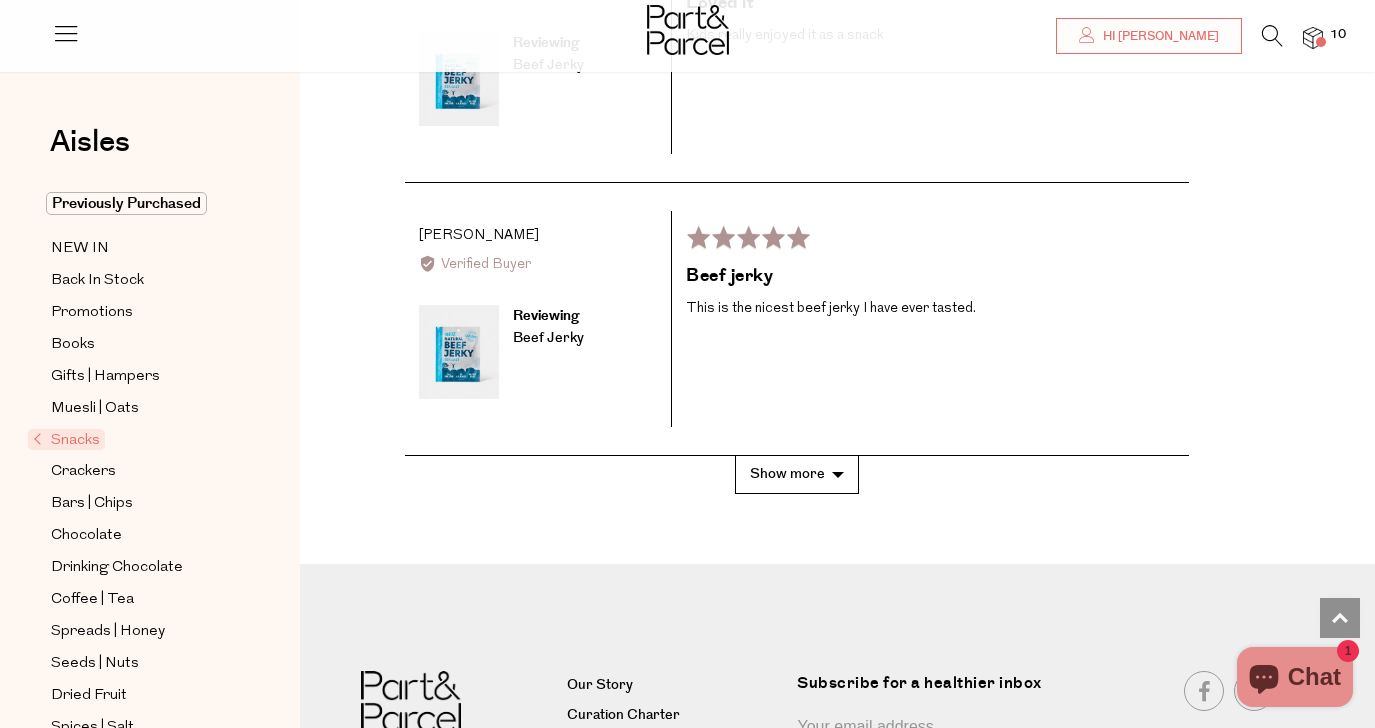 click on "Show more" at bounding box center (797, 474) 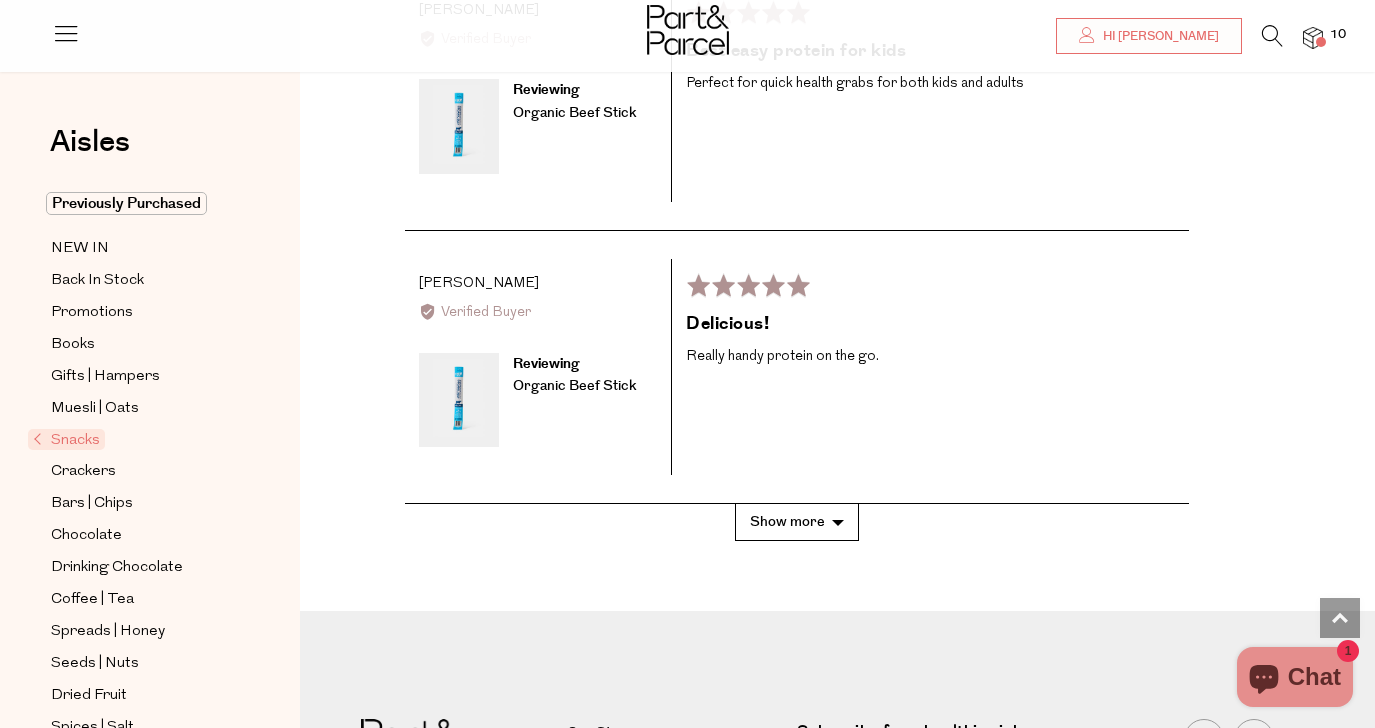 scroll, scrollTop: 5095, scrollLeft: 0, axis: vertical 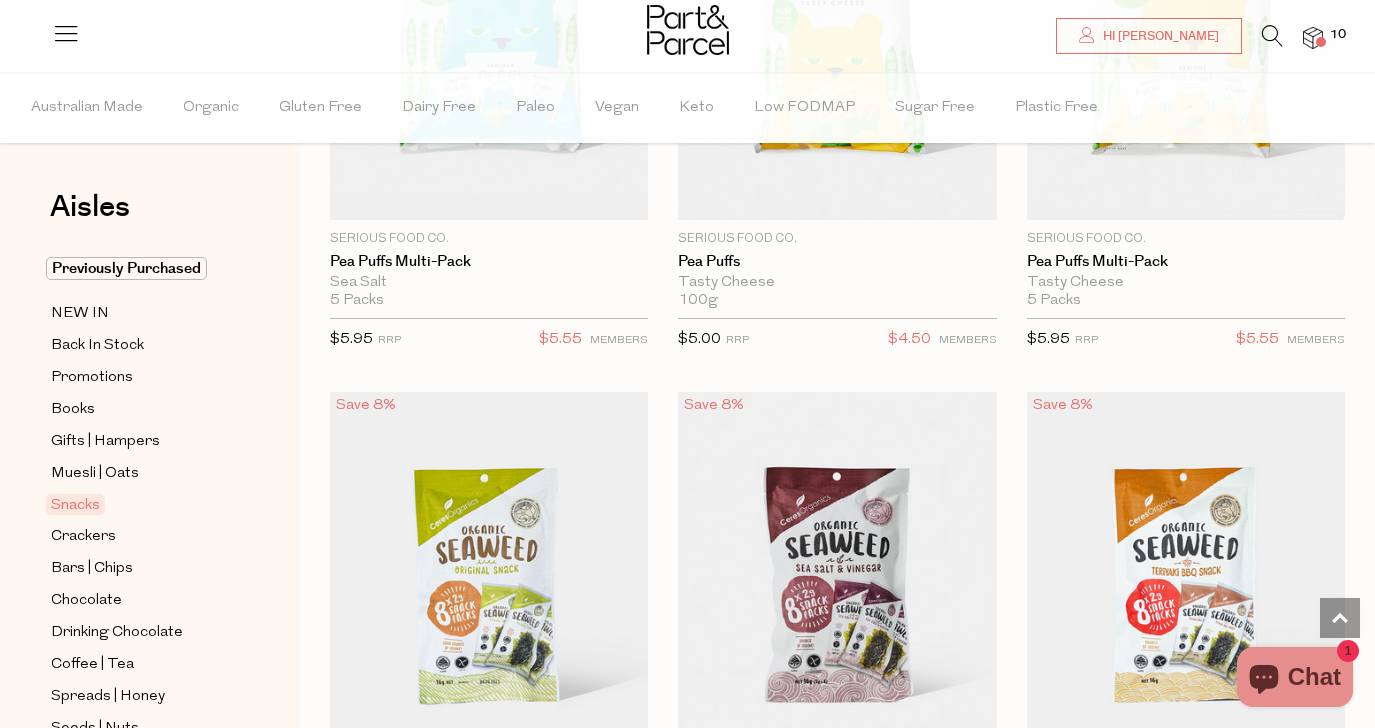 type on "2" 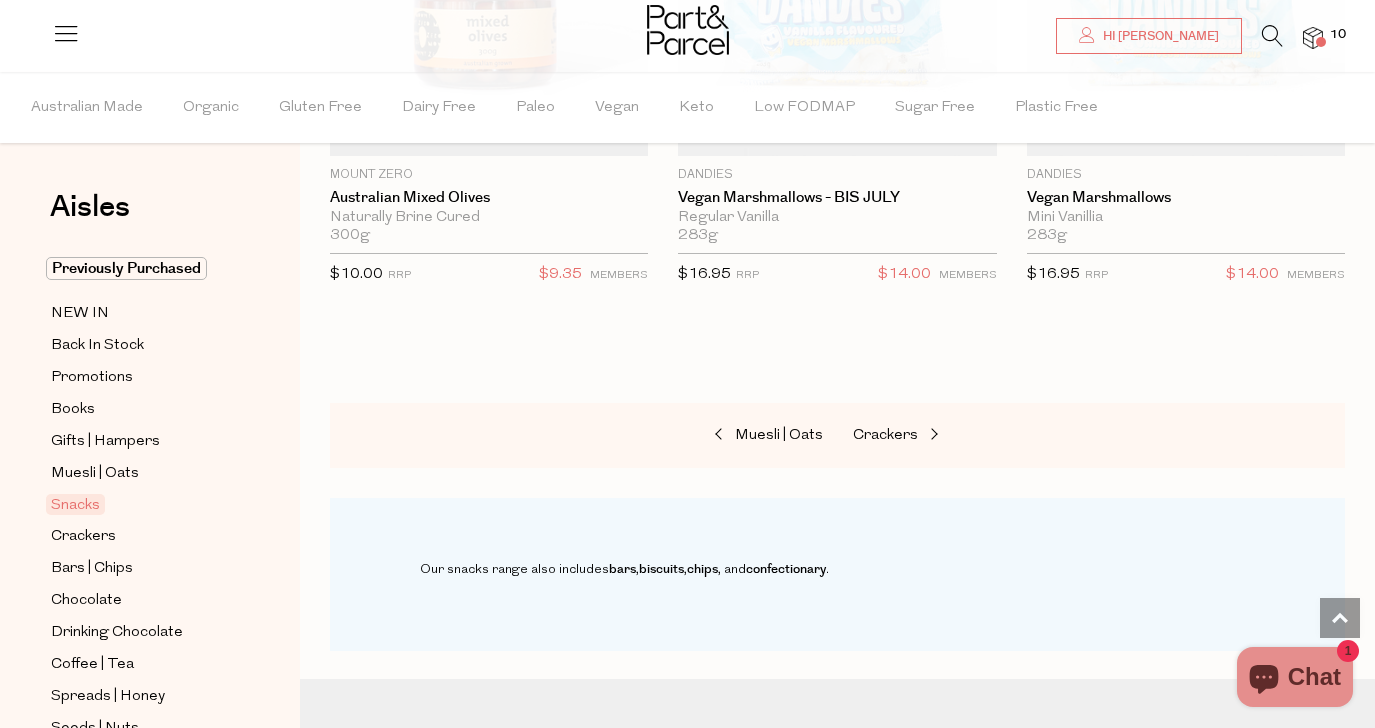 scroll, scrollTop: 12526, scrollLeft: 0, axis: vertical 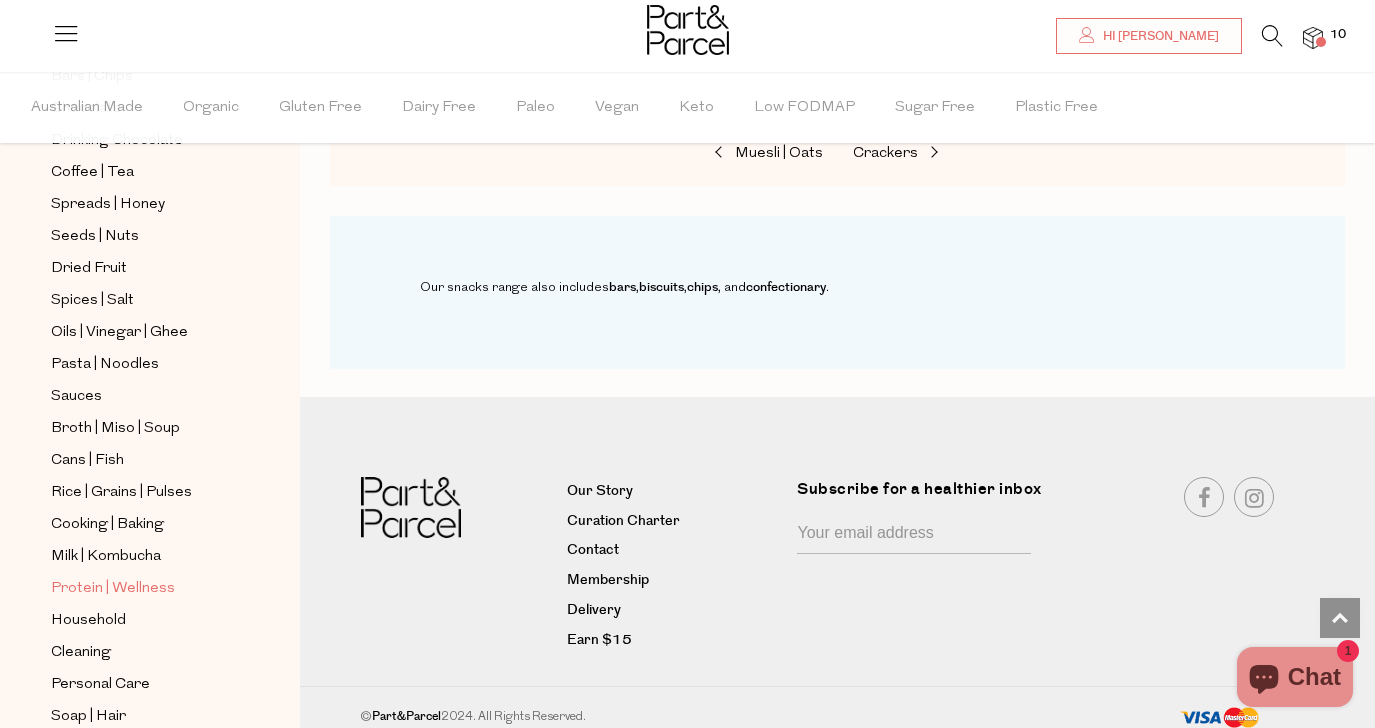 click on "Protein | Wellness" at bounding box center [113, 589] 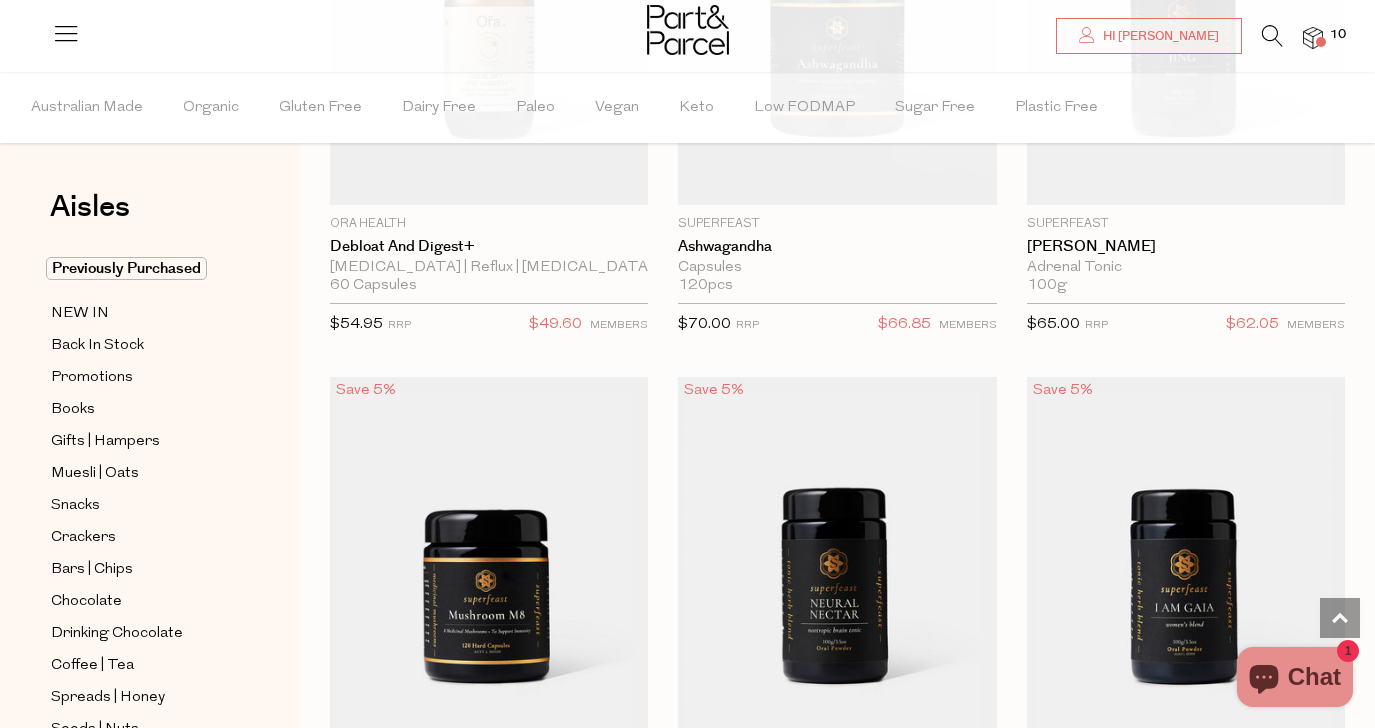 scroll, scrollTop: 8107, scrollLeft: 0, axis: vertical 